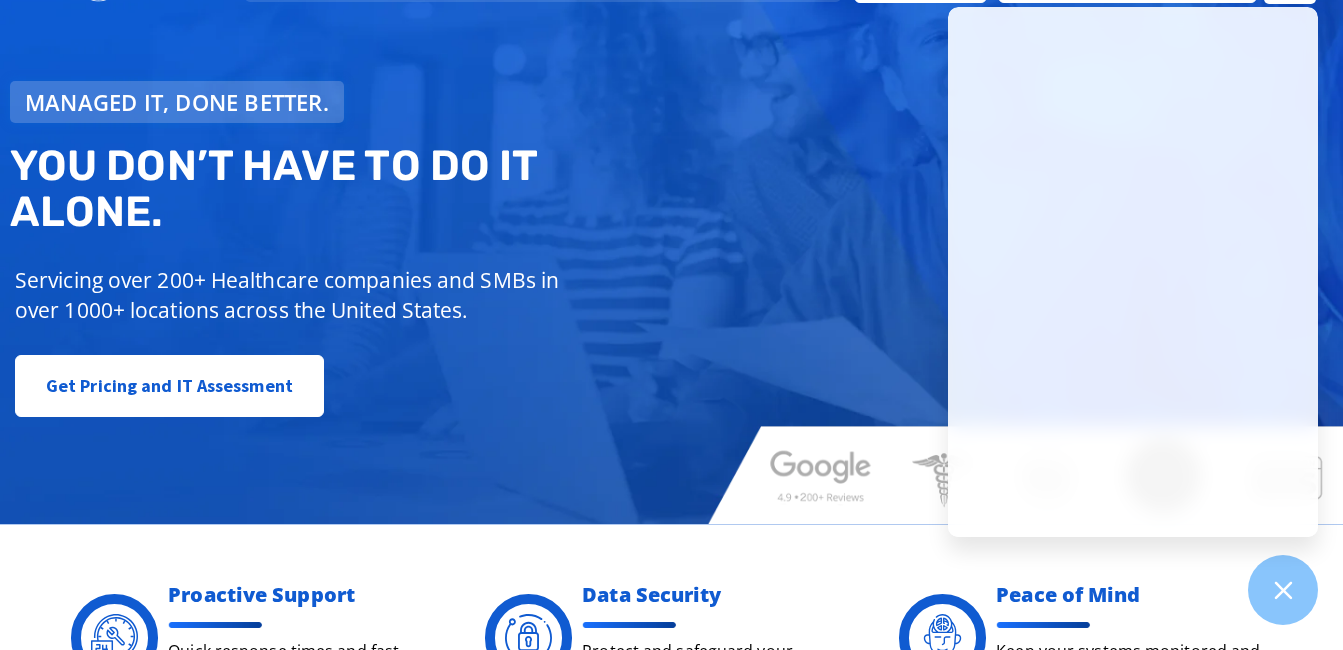 scroll, scrollTop: 100, scrollLeft: 0, axis: vertical 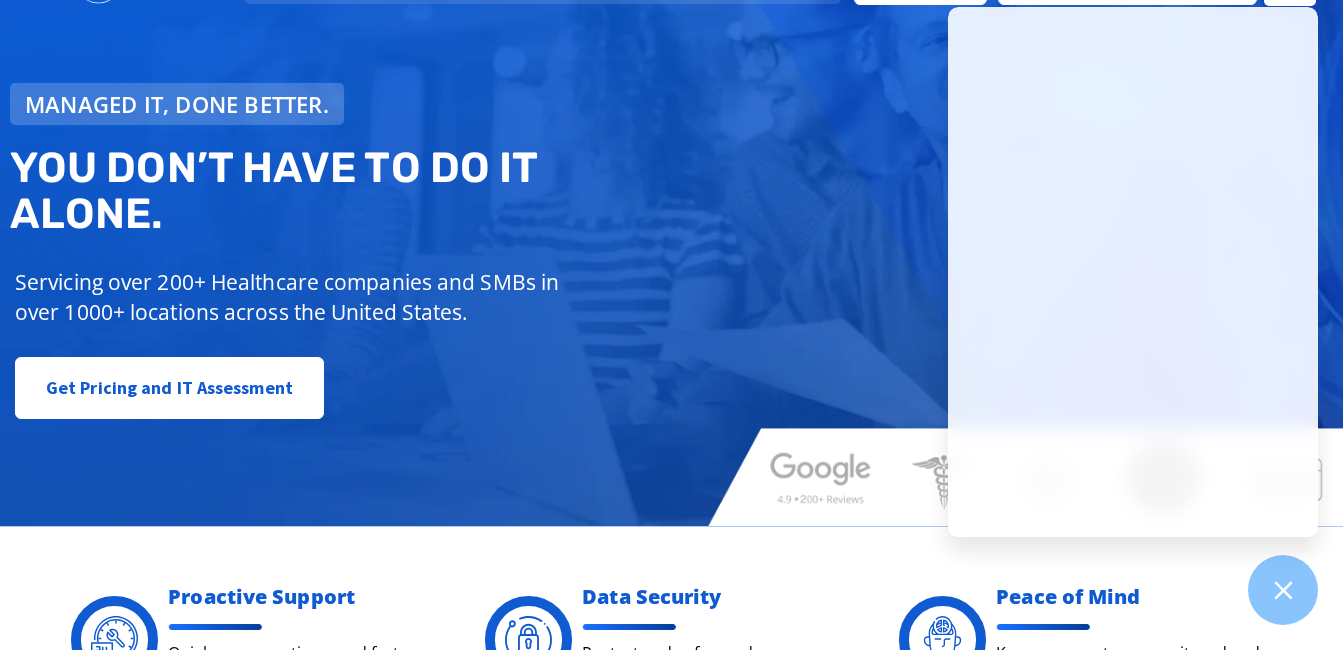 click on "Managed IT, done better.
You don’t have to do IT alone.
Servicing over 200+ Healthcare companies and SMBs in over 1000+ locations across the United States.
Get Pricing and IT Assessment" at bounding box center [671, 227] 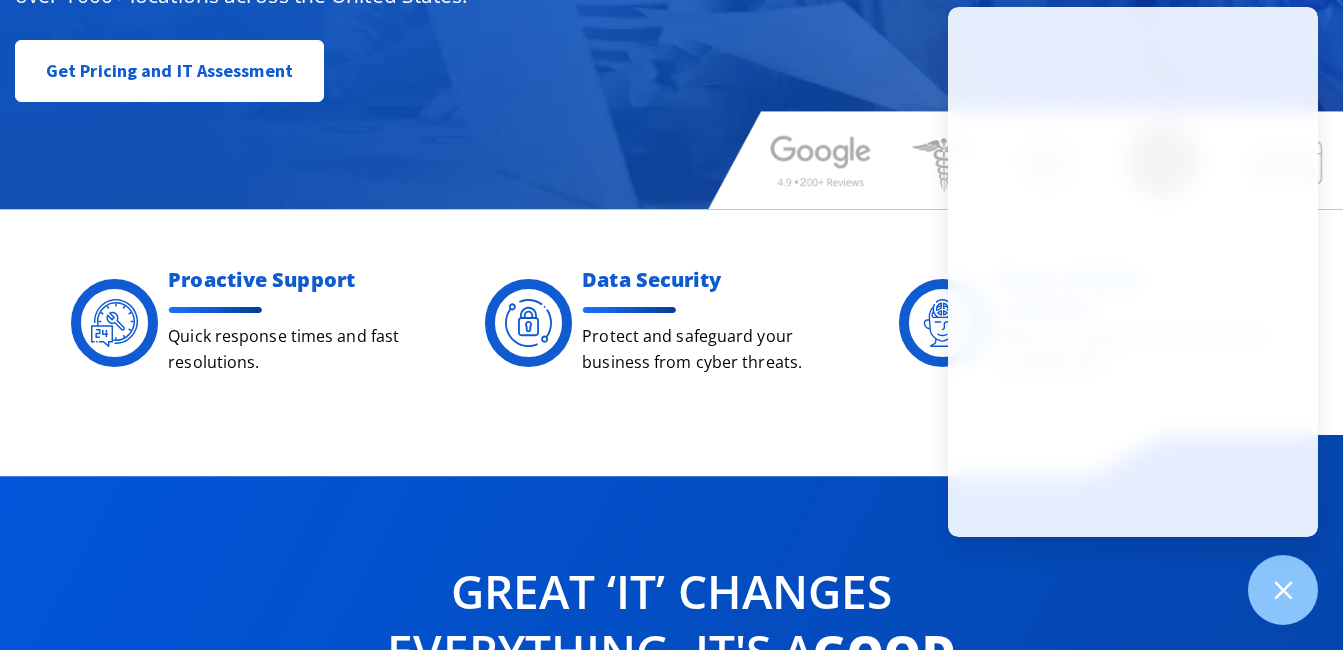 scroll, scrollTop: 400, scrollLeft: 0, axis: vertical 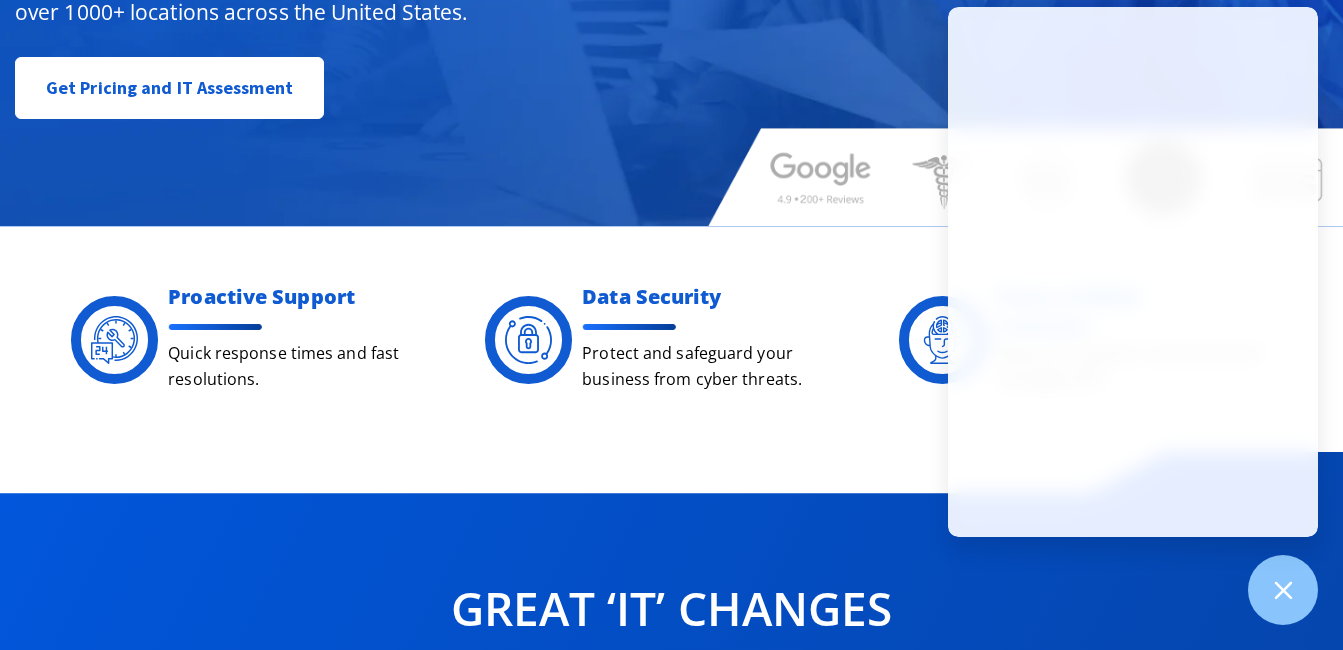 click at bounding box center [529, 340] 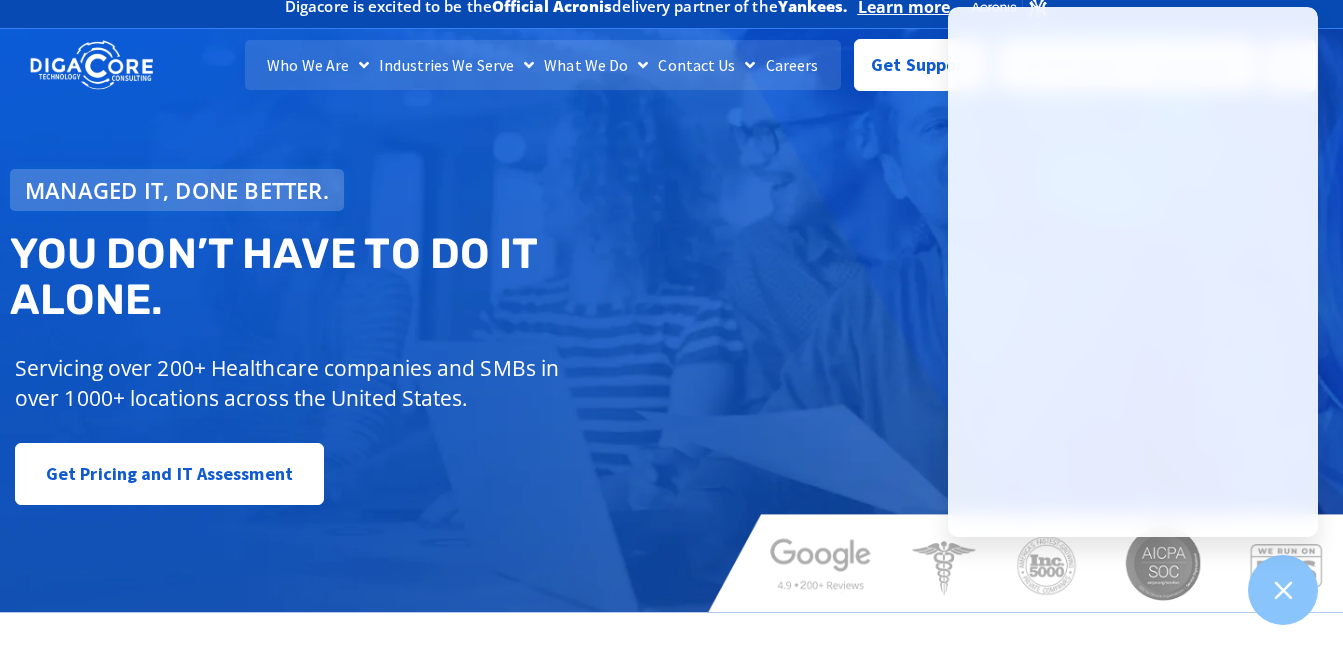 scroll, scrollTop: 0, scrollLeft: 0, axis: both 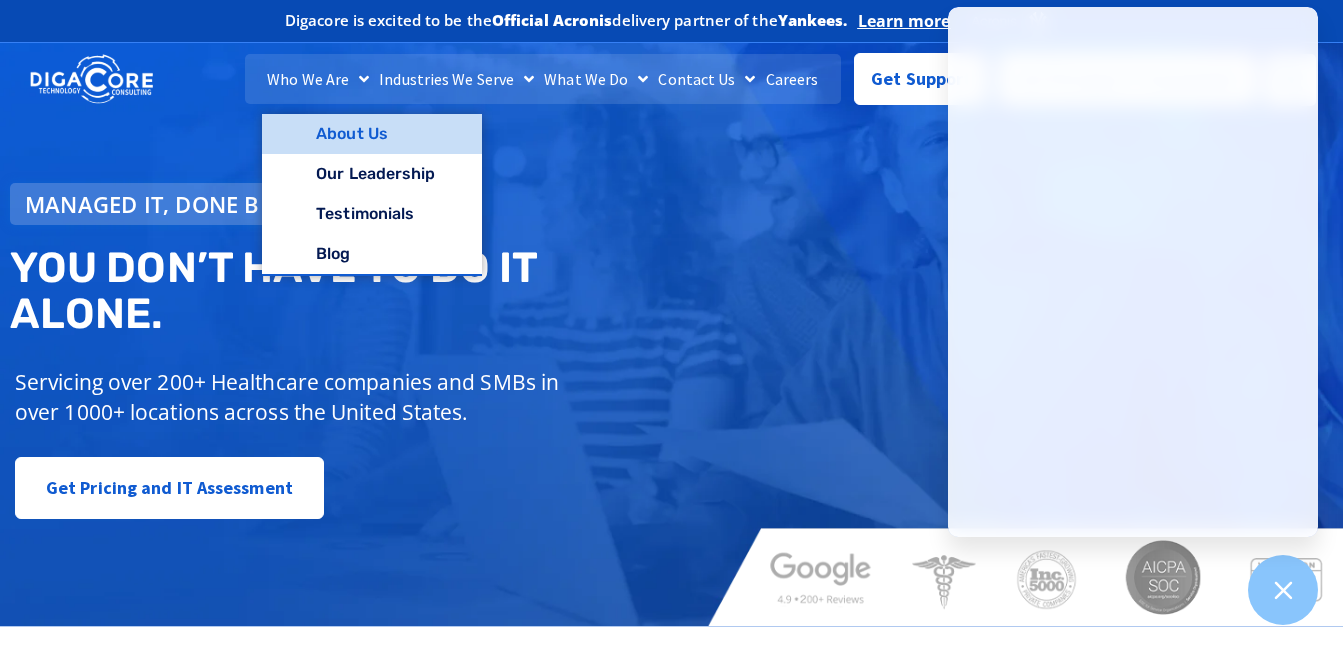 click on "About Us" 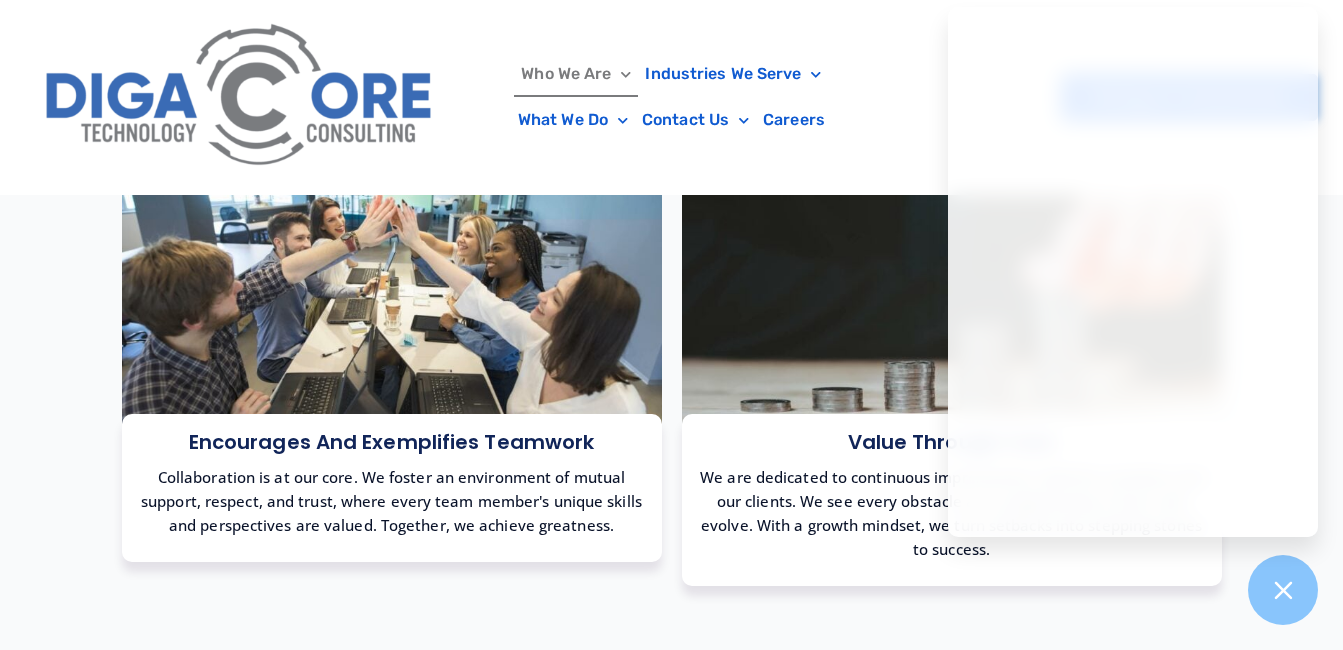 scroll, scrollTop: 2100, scrollLeft: 0, axis: vertical 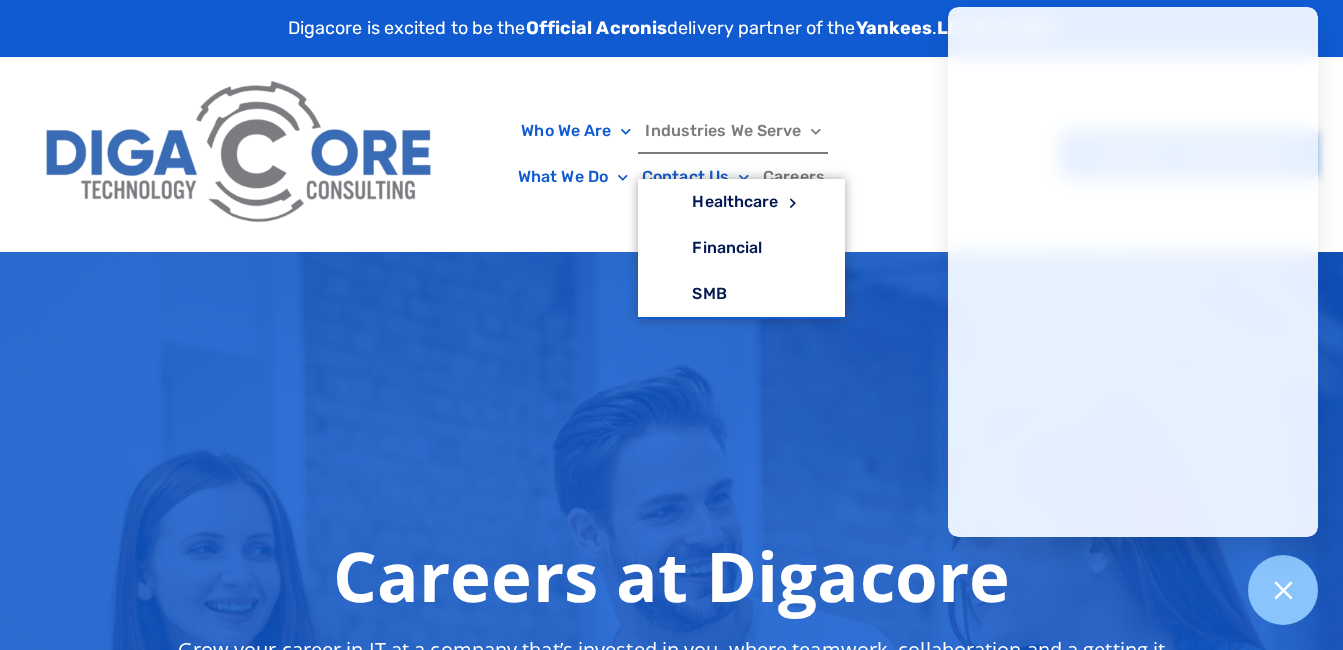 click on "Who We Are
About Us
Our Leadership
Testimonials
Blog
Industries We Serve
Healthcare
Senior Living
Skilled Nursing
Assisted Living
Financial
SMB
What We Do
Managed IT Services
IT Infrastructure
Cloud Computing
Cyber Security
Backup & Disaster Recovery
Virtual CTO/CIO
Contact Us
Sales
Careers
Client Portal
Get Support
Careers
Who We Are
About Us
Our Leadership
Testimonials
Blog
Industries We Serve
Healthcare
Senior Living
Skilled Nursing
Assisted Living
Financial
SMB
What We Do
Managed IT Services
IT Infrastructure
Cloud Computing
Cyber Security
Backup & Disaster Recovery
Virtual CTO/CIO
Contact Us
Sales
Careers" at bounding box center (671, 154) 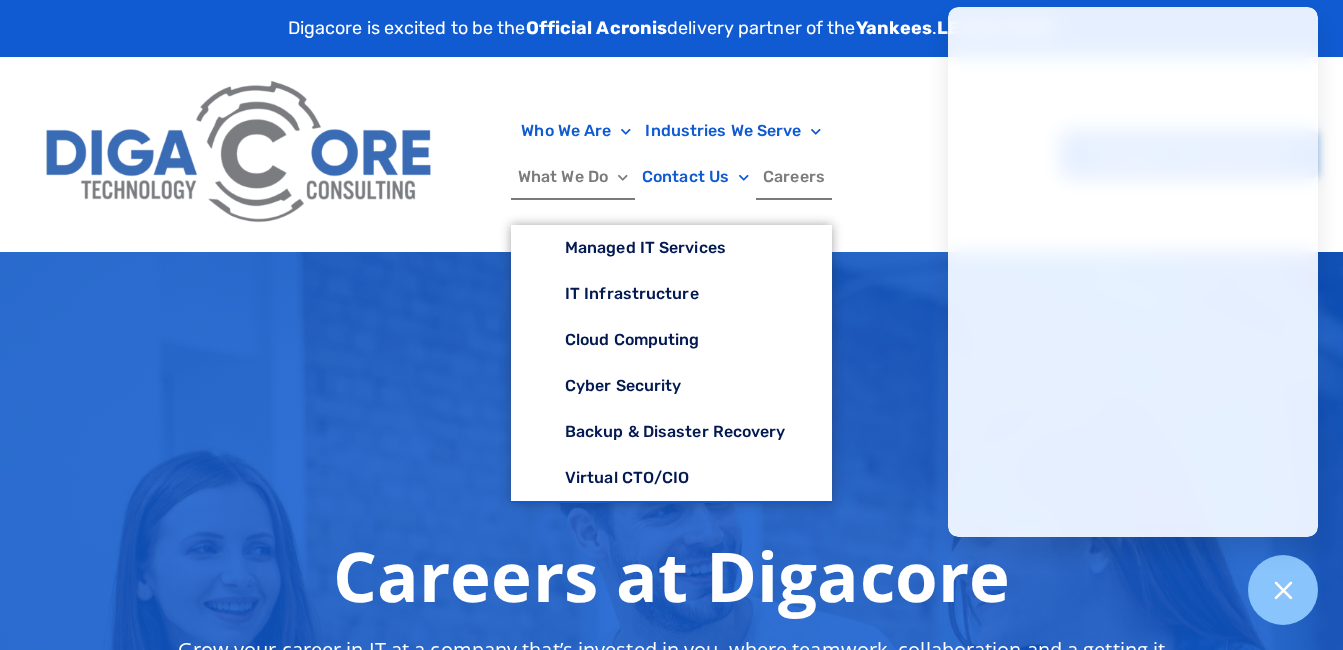 click on "Who We Are
About Us
Our Leadership
Testimonials
Blog
Industries We Serve
Healthcare
Senior Living
Skilled Nursing
Assisted Living
Financial
SMB
What We Do
Managed IT Services
IT Infrastructure
Cloud Computing
Cyber Security
Backup & Disaster Recovery
Virtual CTO/CIO
Contact Us
Sales
Careers
Client Portal
Get Support
Careers
Who We Are
About Us
Our Leadership
Testimonials
Blog
Industries We Serve
Healthcare
Senior Living
Skilled Nursing
Assisted Living
Financial
SMB
What We Do
Managed IT Services
IT Infrastructure
Cloud Computing
Cyber Security
Backup & Disaster Recovery
Virtual CTO/CIO
Contact Us
Sales
Careers" at bounding box center [671, 154] 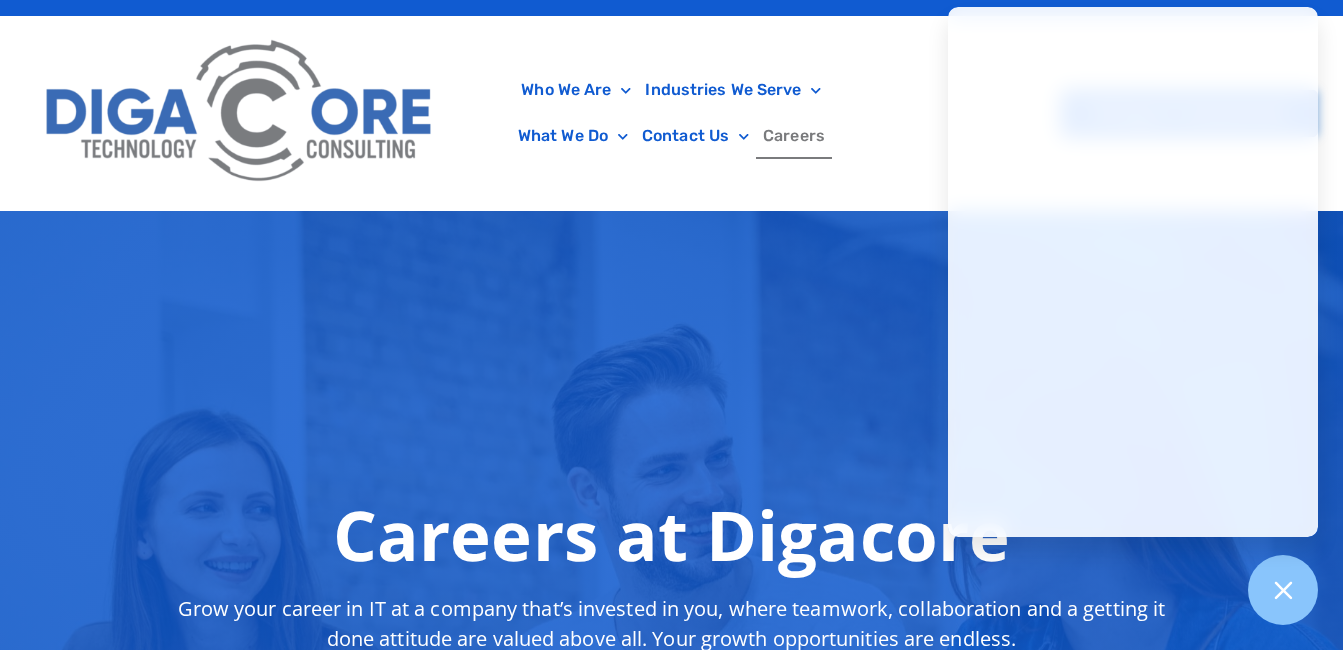 scroll, scrollTop: 0, scrollLeft: 0, axis: both 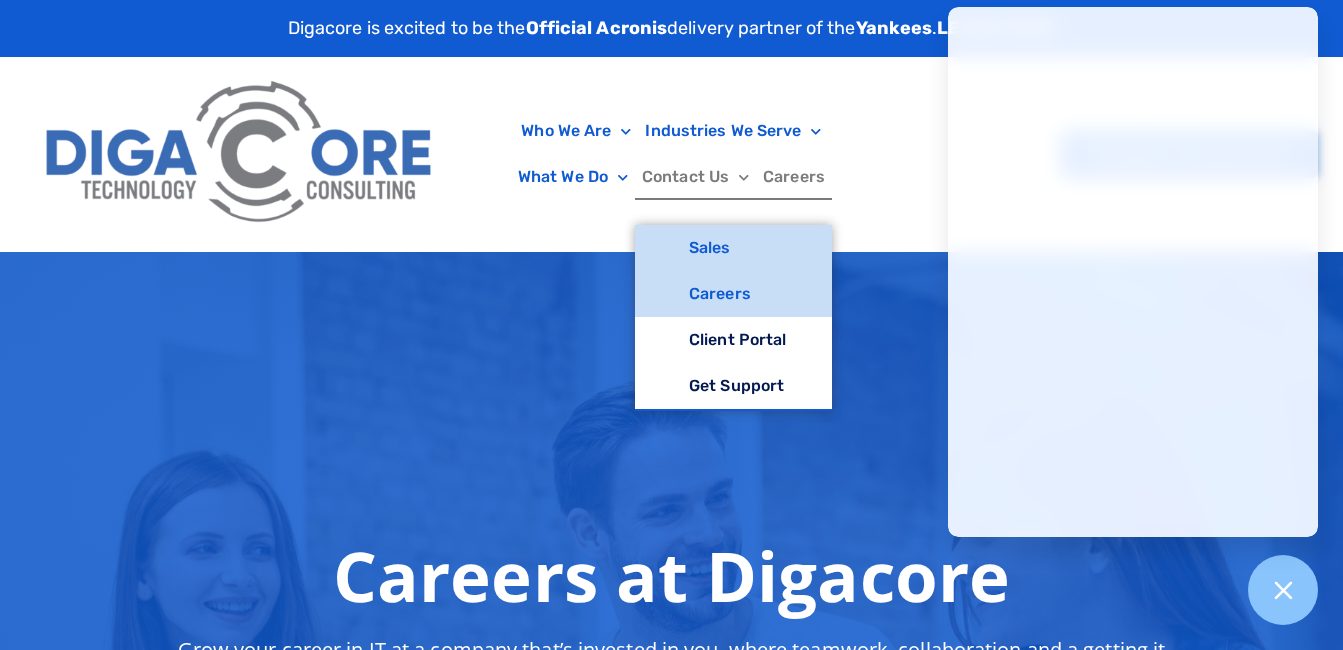click on "Sales" 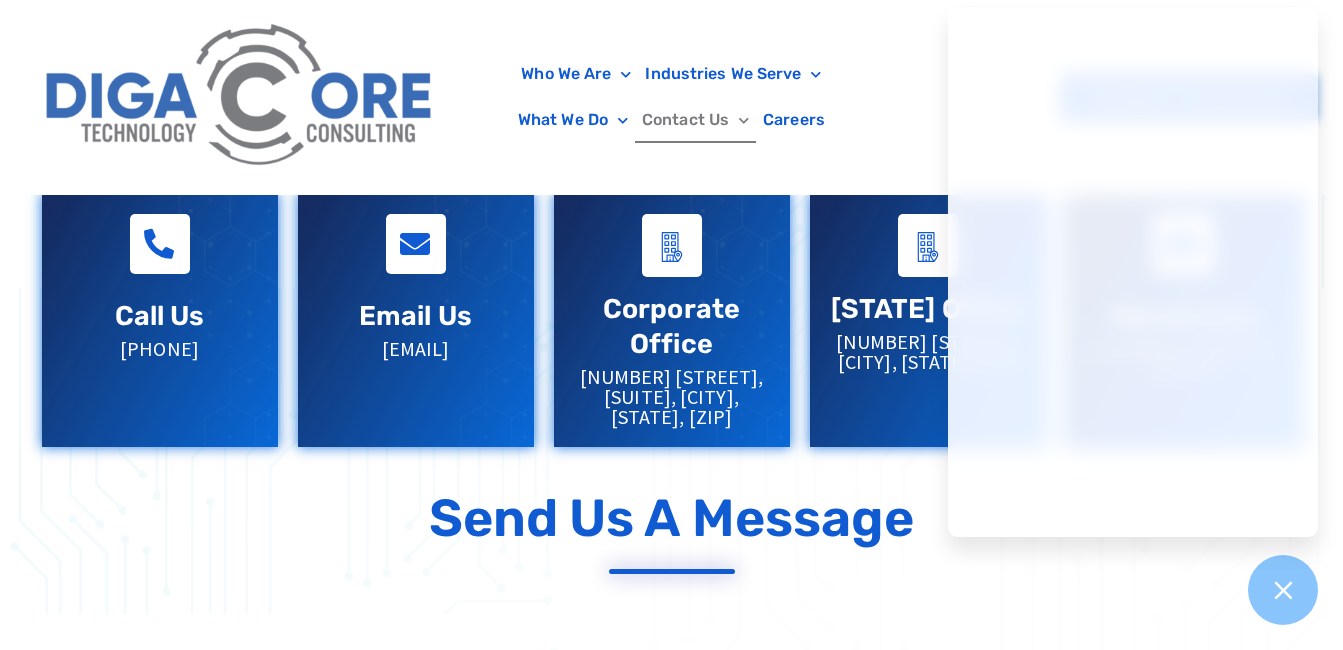 scroll, scrollTop: 600, scrollLeft: 0, axis: vertical 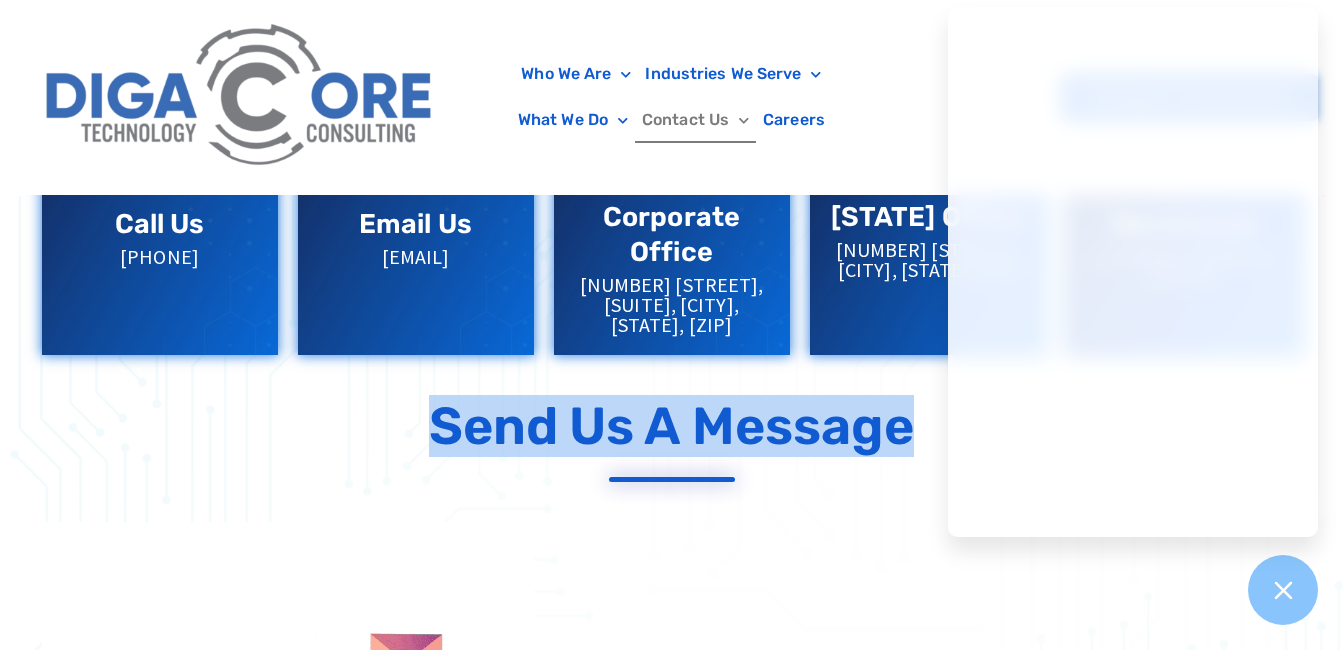 drag, startPoint x: 427, startPoint y: 421, endPoint x: 910, endPoint y: 451, distance: 483.9308 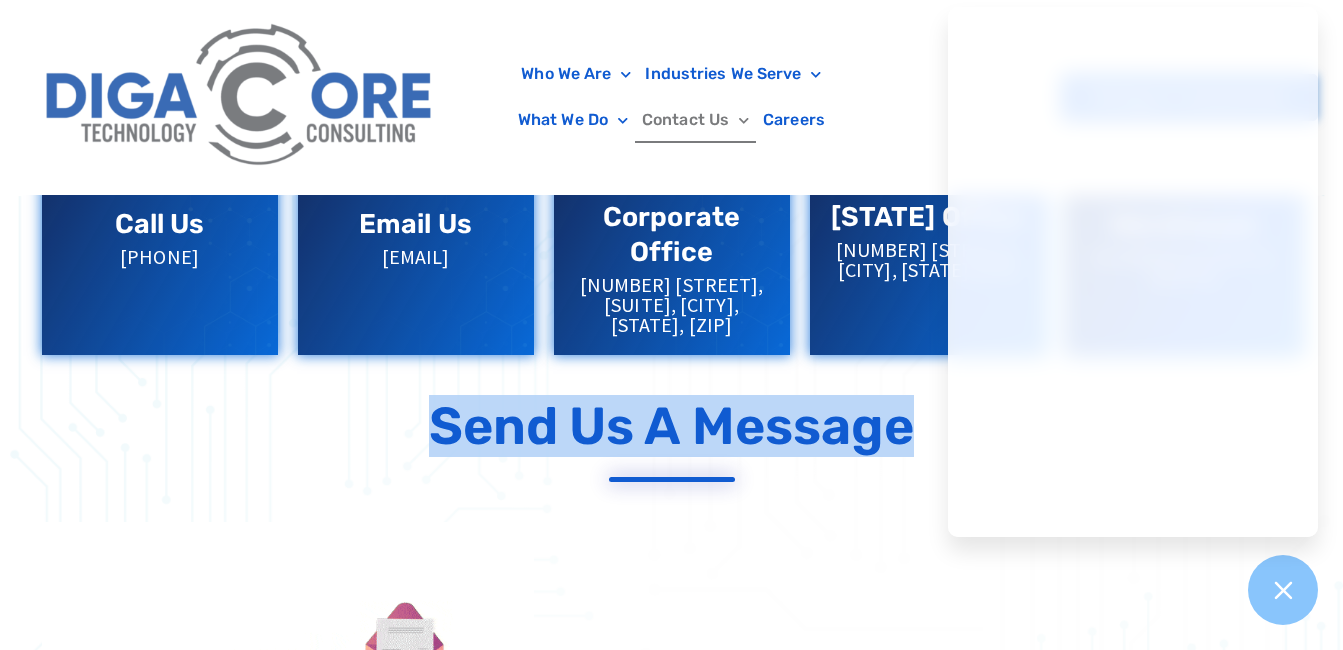 click on "Send Us a Message" at bounding box center [672, 426] 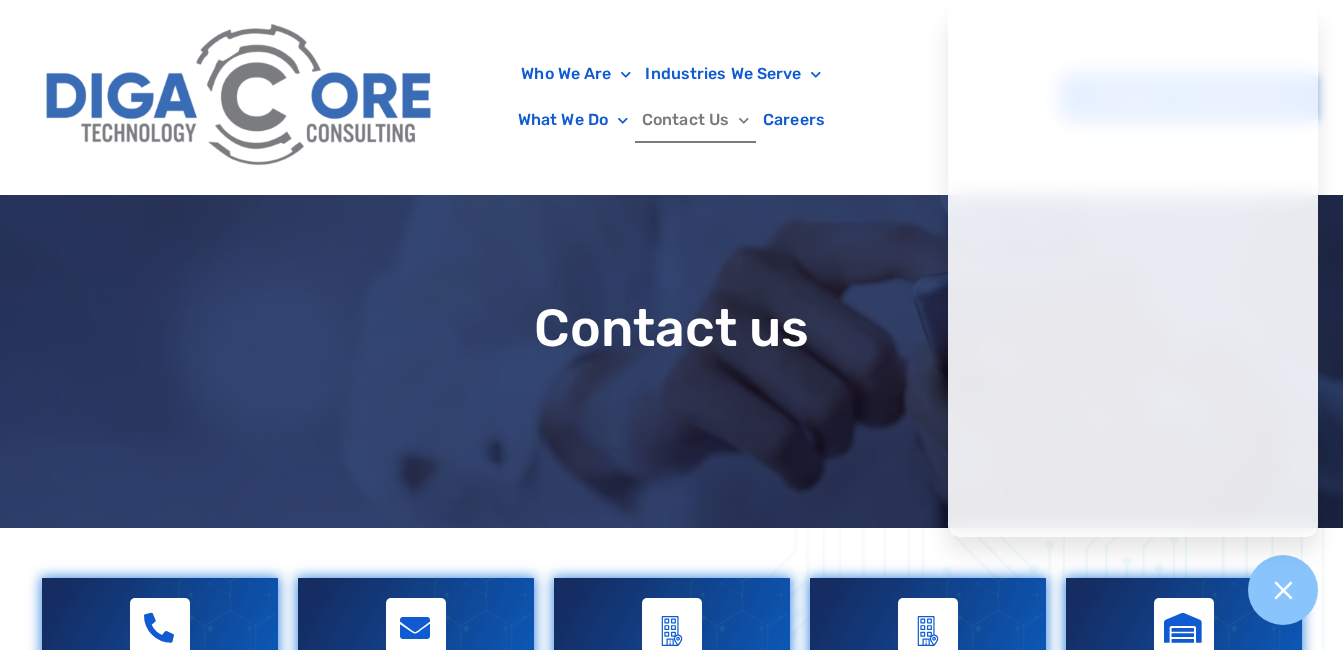 scroll, scrollTop: 0, scrollLeft: 0, axis: both 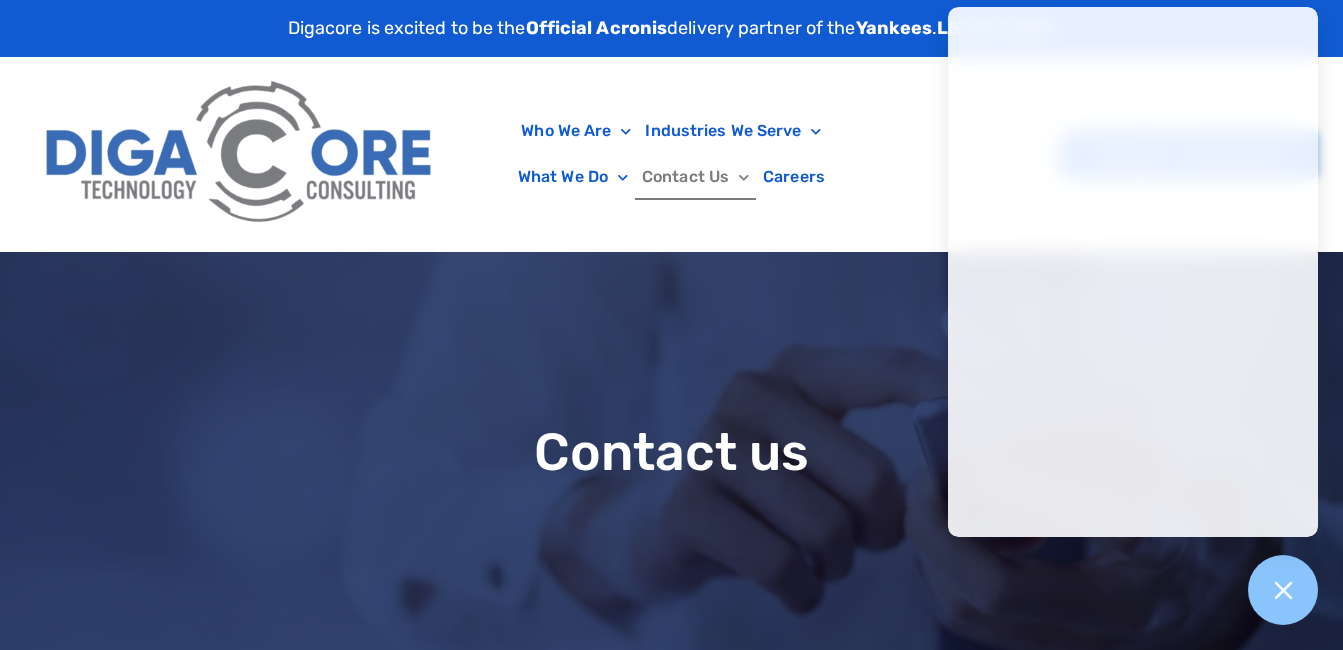 click on "Who We Are
About Us
Our Leadership
Testimonials
Blog
Industries We Serve
Healthcare
Senior Living
Skilled Nursing
Assisted Living
Financial
SMB
What We Do
Managed IT Services
IT Infrastructure
Cloud Computing
Cyber Security
Backup & Disaster Recovery
Virtual CTO/CIO
Contact Us
Sales
Careers
Client Portal
Get Support
Careers" 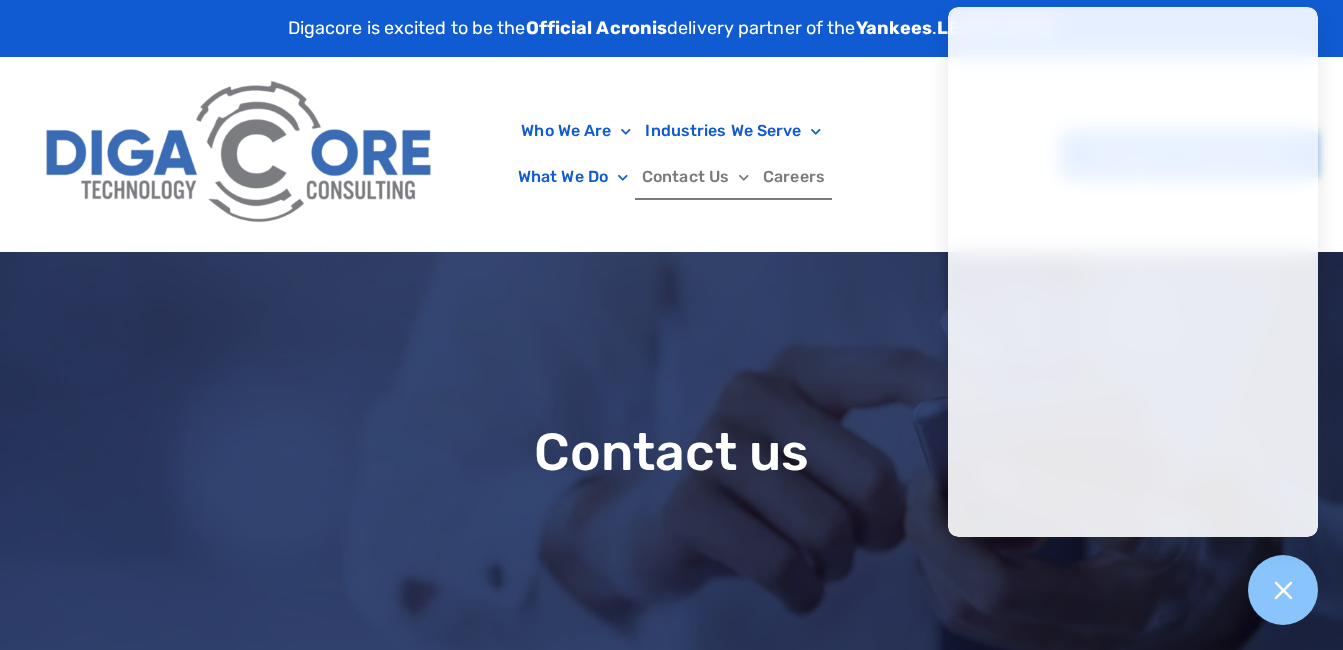 click on "Careers" 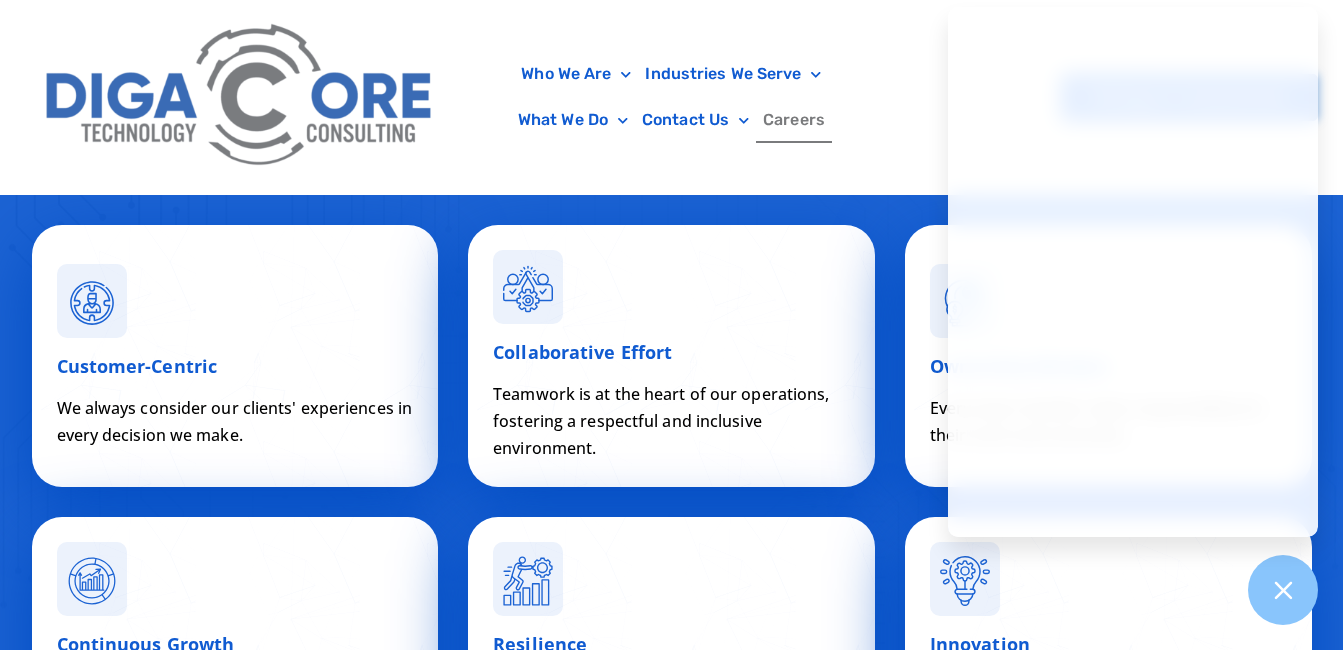 scroll, scrollTop: 6500, scrollLeft: 0, axis: vertical 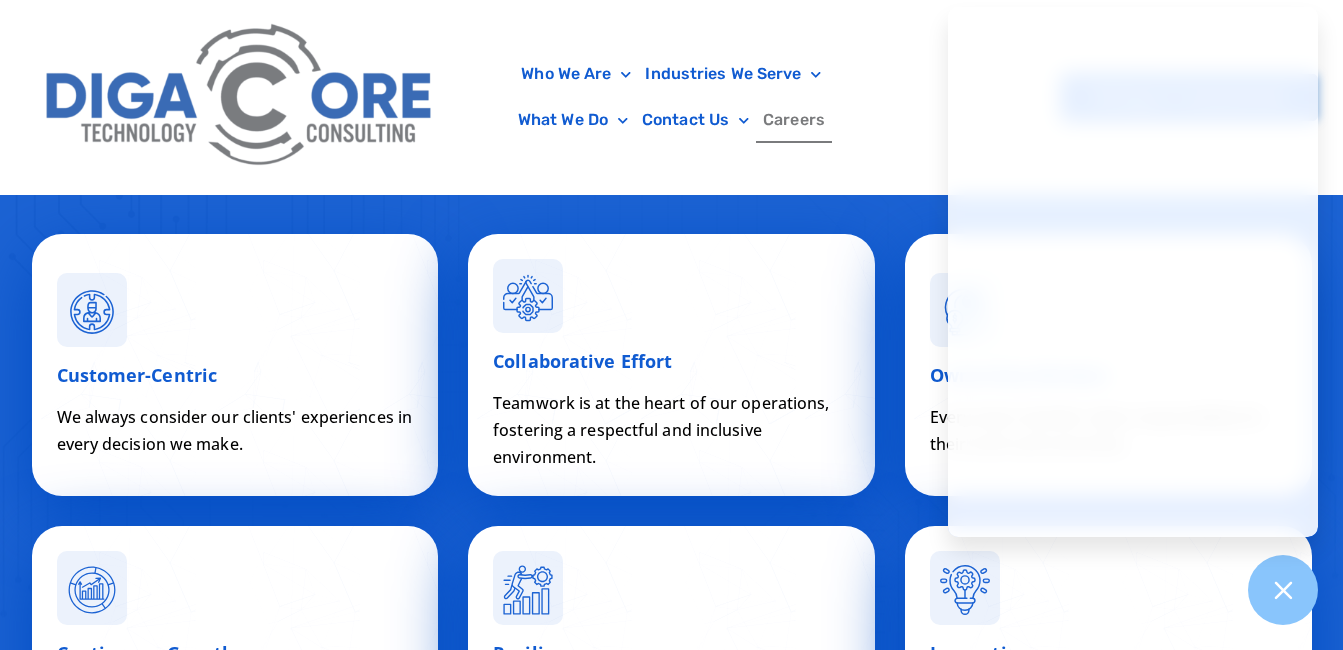 click on "Customer-Centric
We always consider our clients' experiences in every decision we make.
Collaborative Effort
Teamwork is at the heart of our operations, fostering a respectful and inclusive environment.
Ownership Mindset
Every team member takes responsibility for their work and outcomes." at bounding box center [672, 365] 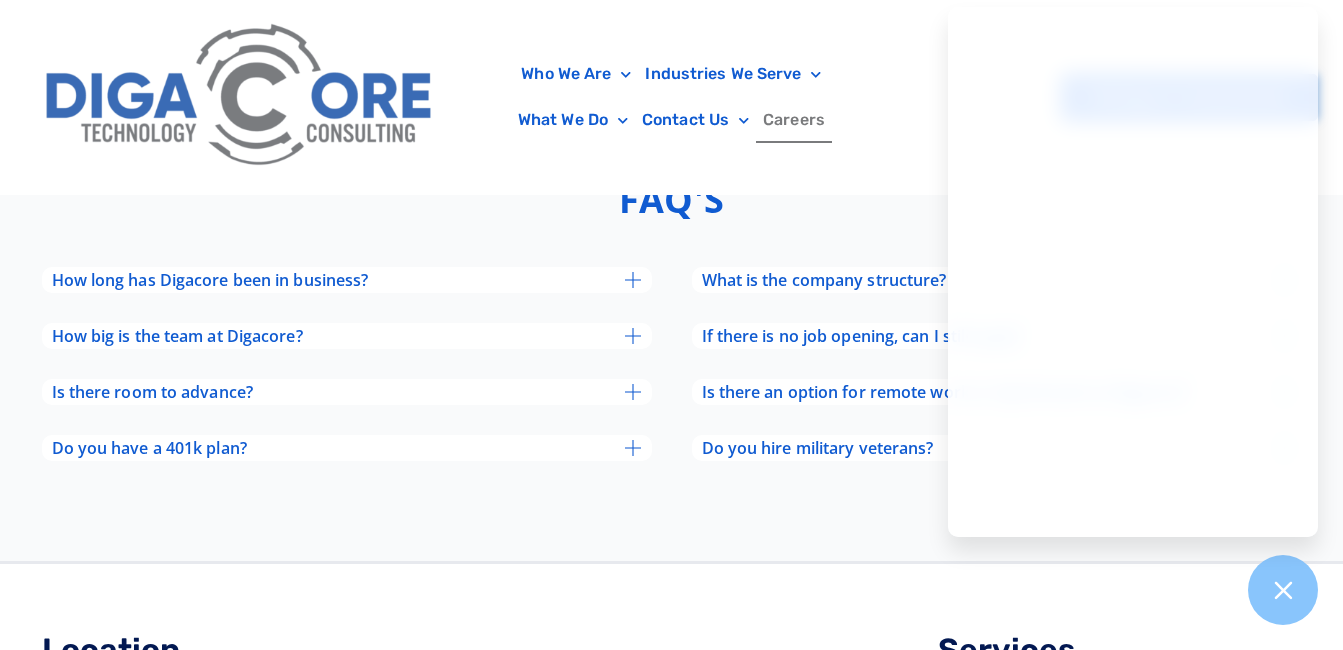 scroll, scrollTop: 7600, scrollLeft: 0, axis: vertical 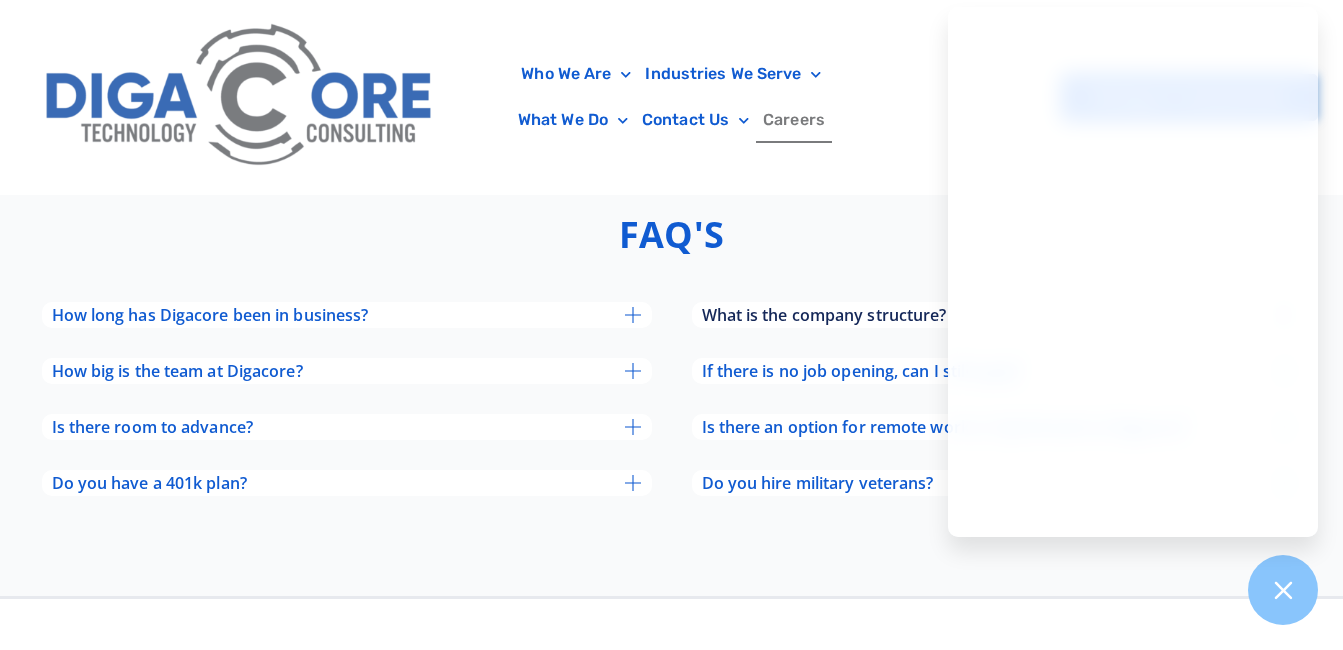 click on "What is the company structure?" at bounding box center [824, 315] 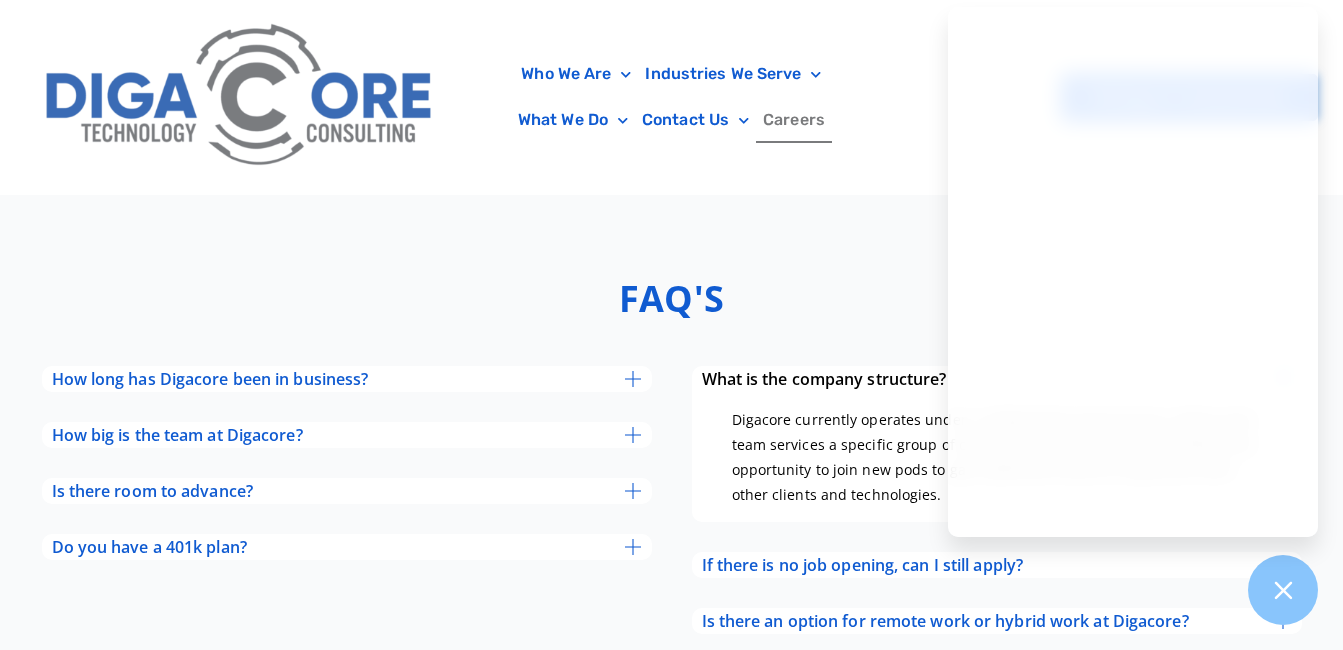 scroll, scrollTop: 7500, scrollLeft: 0, axis: vertical 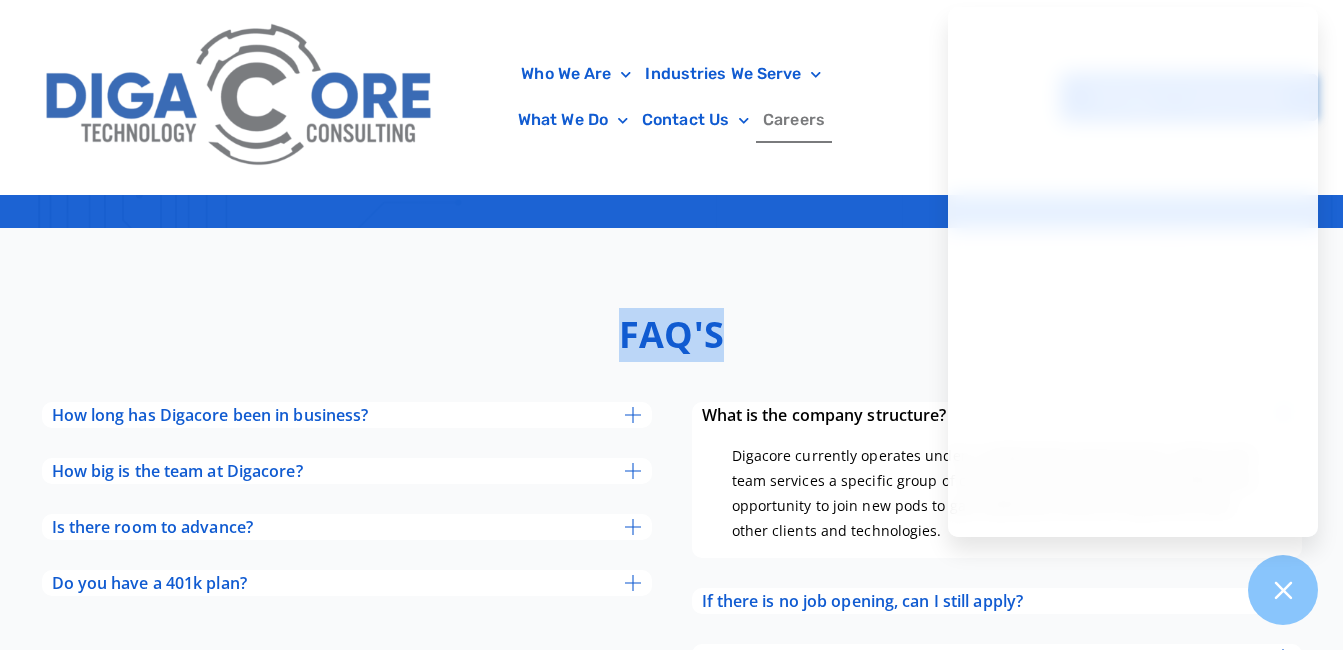 drag, startPoint x: 750, startPoint y: 347, endPoint x: 526, endPoint y: 356, distance: 224.18073 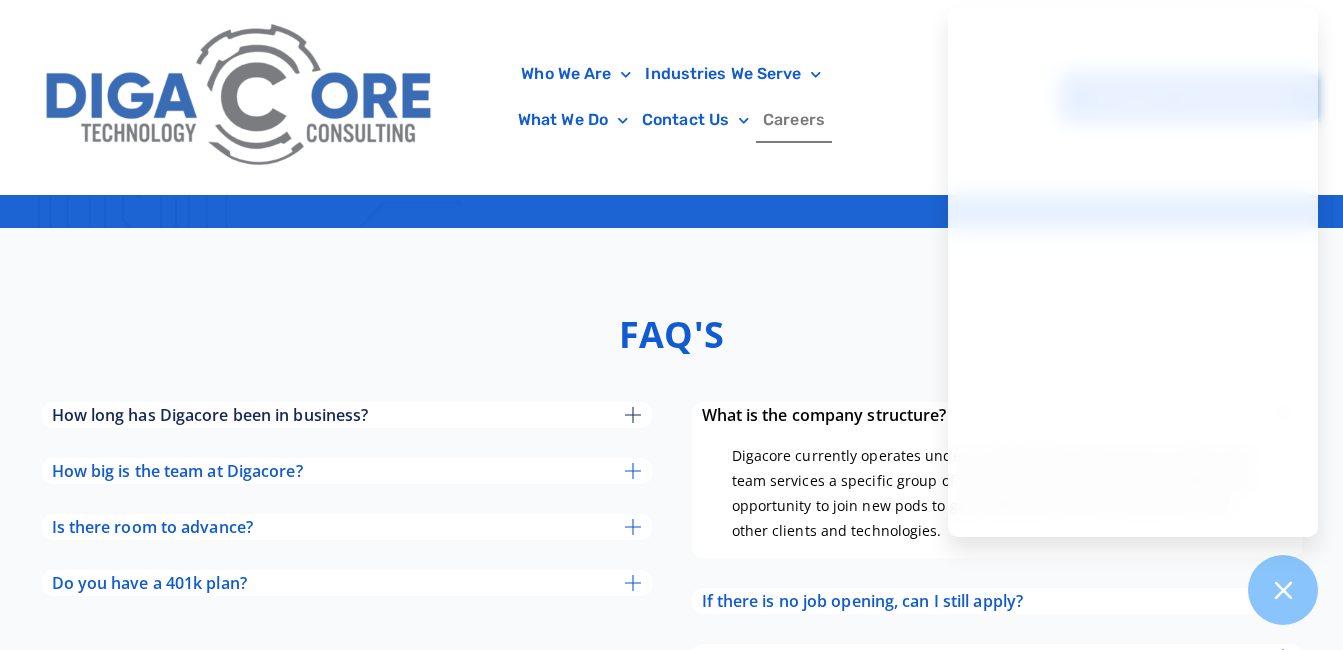 drag, startPoint x: 901, startPoint y: 577, endPoint x: 646, endPoint y: 448, distance: 285.77264 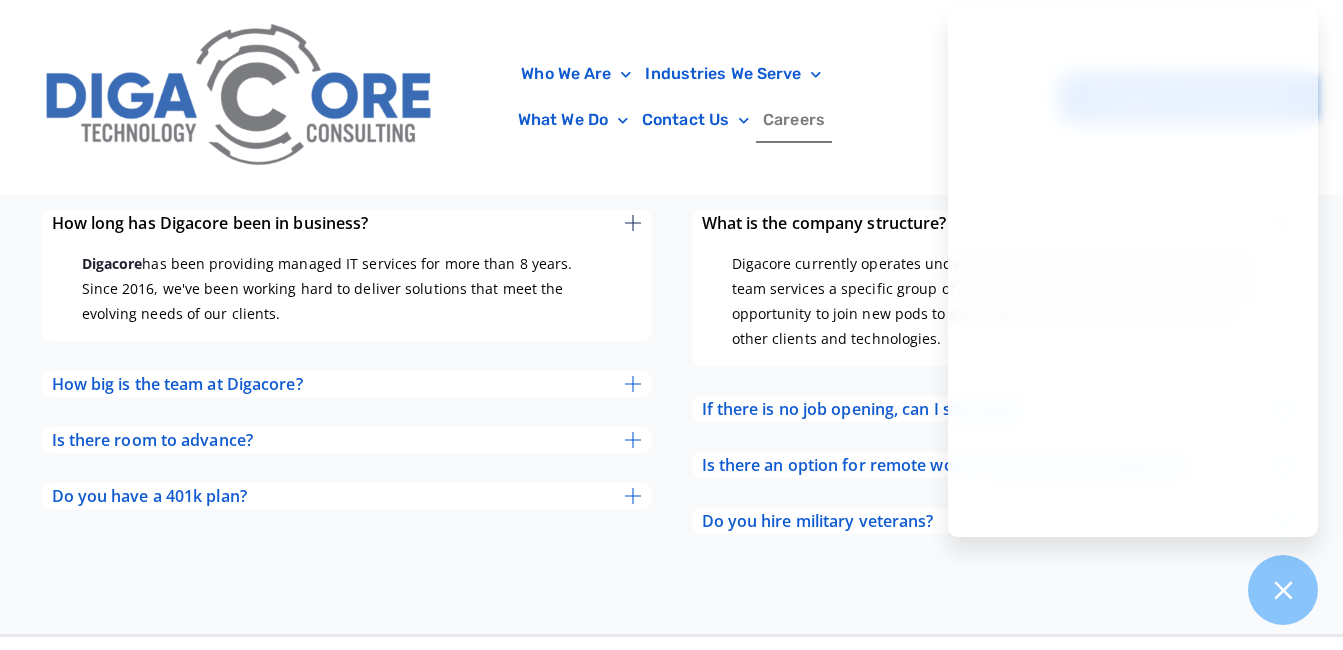 scroll, scrollTop: 7700, scrollLeft: 0, axis: vertical 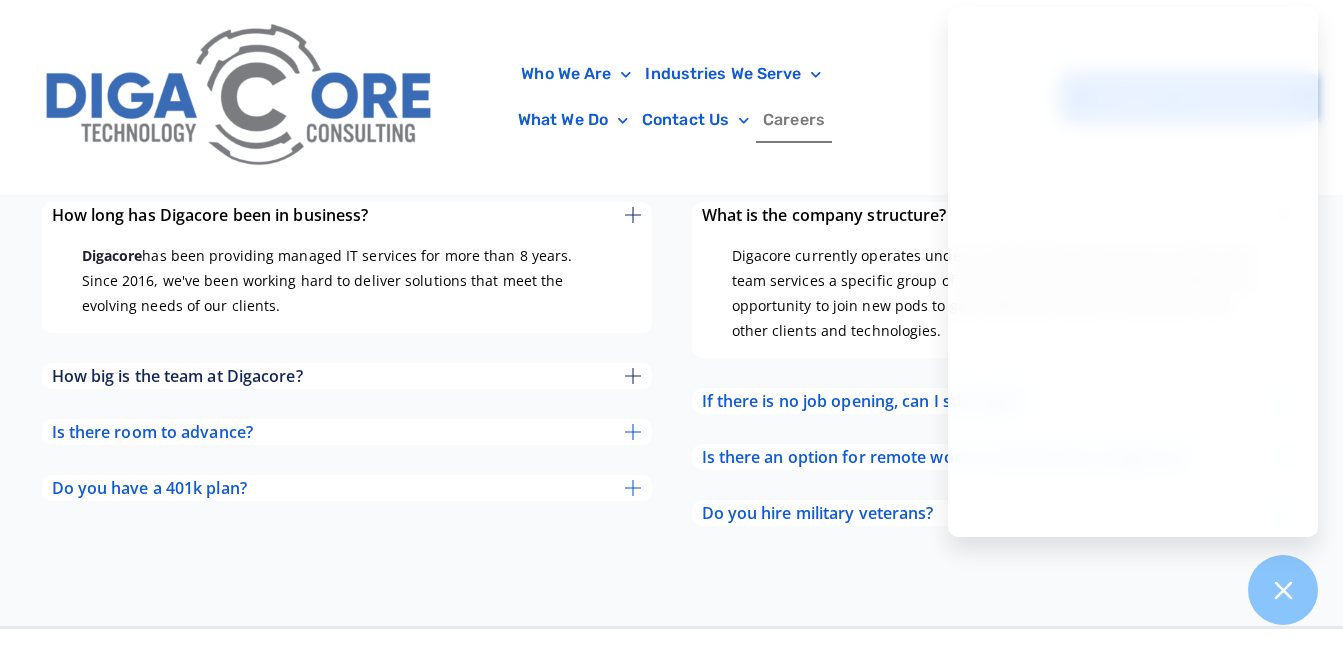 click at bounding box center [633, 376] 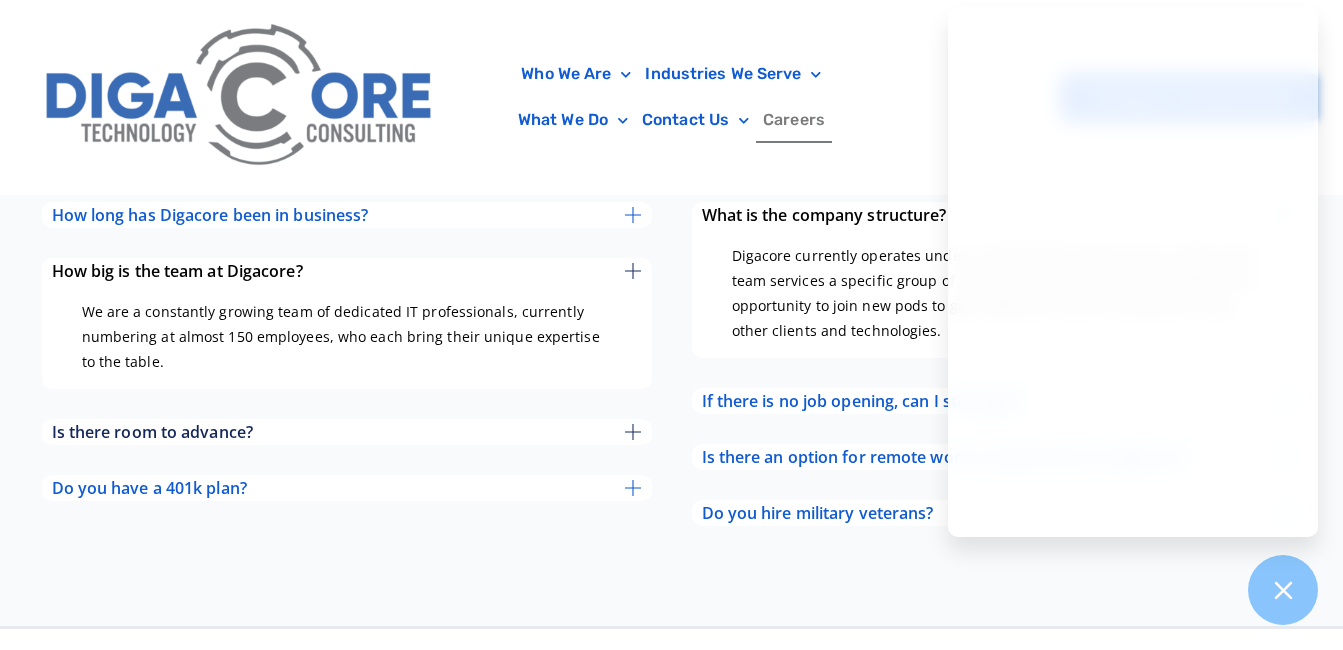 click on "Is there room to advance?" at bounding box center (347, 432) 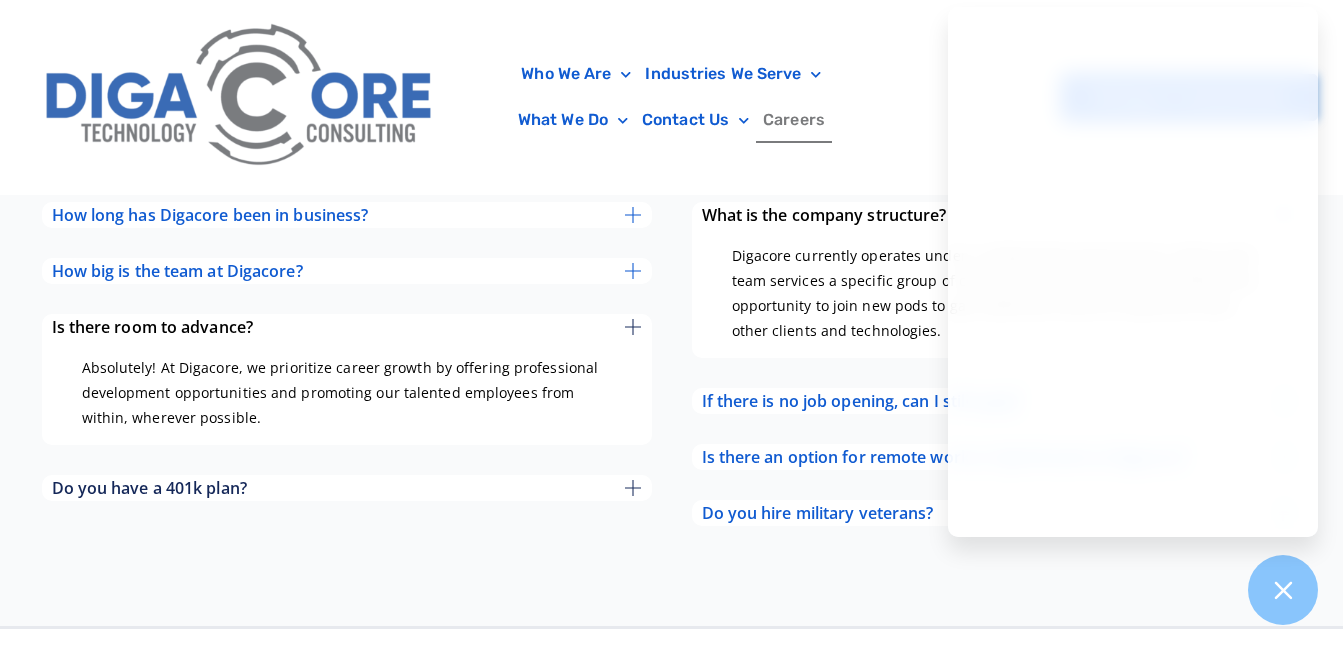 click on "Do you have a 401k plan?" at bounding box center (347, 488) 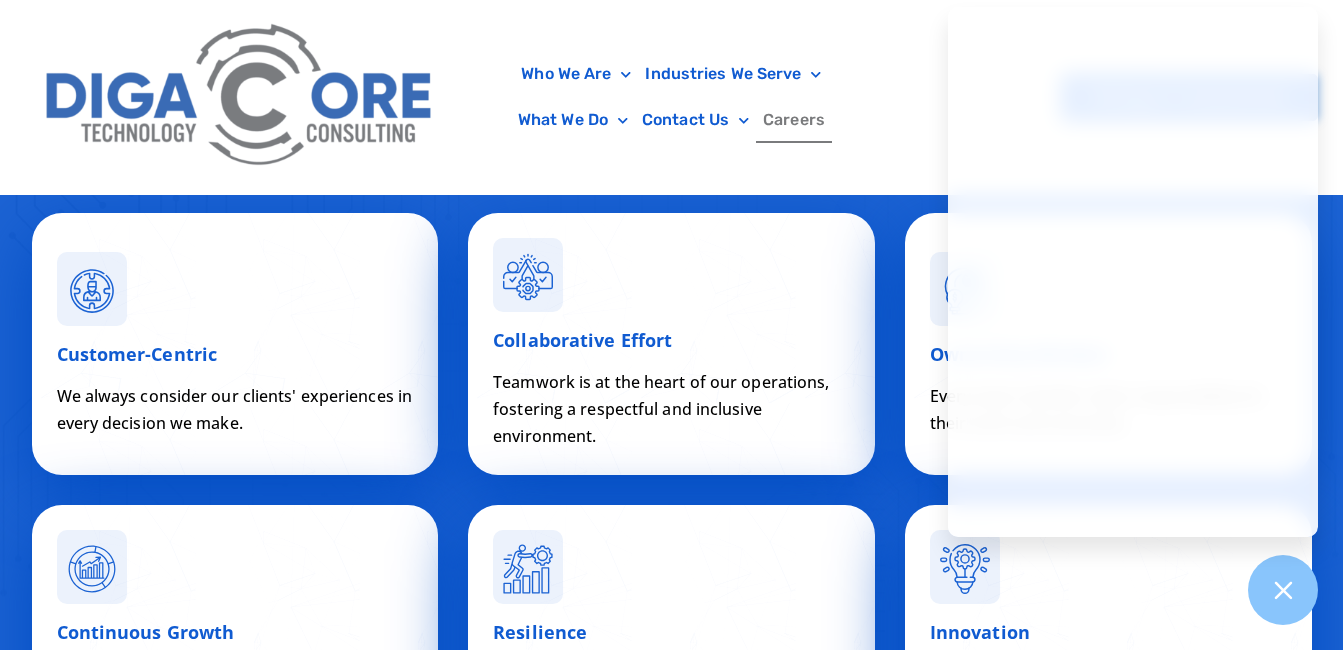 scroll, scrollTop: 6500, scrollLeft: 0, axis: vertical 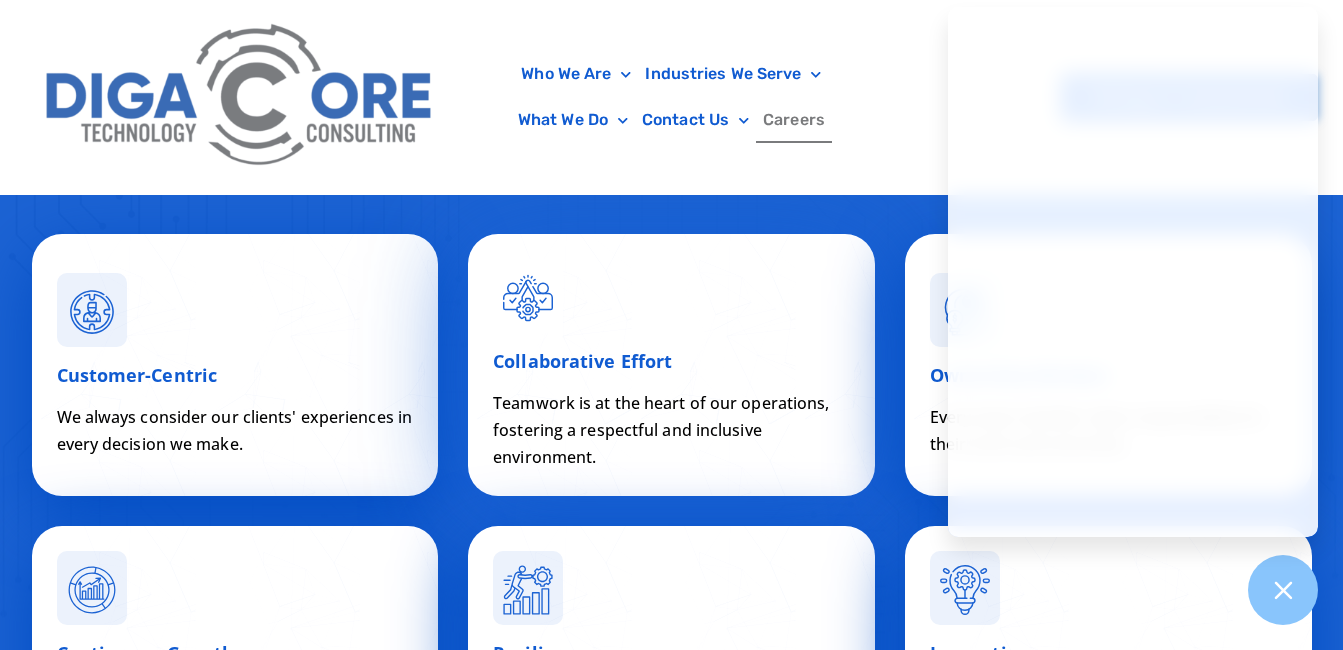 drag, startPoint x: 610, startPoint y: 485, endPoint x: 493, endPoint y: 427, distance: 130.58714 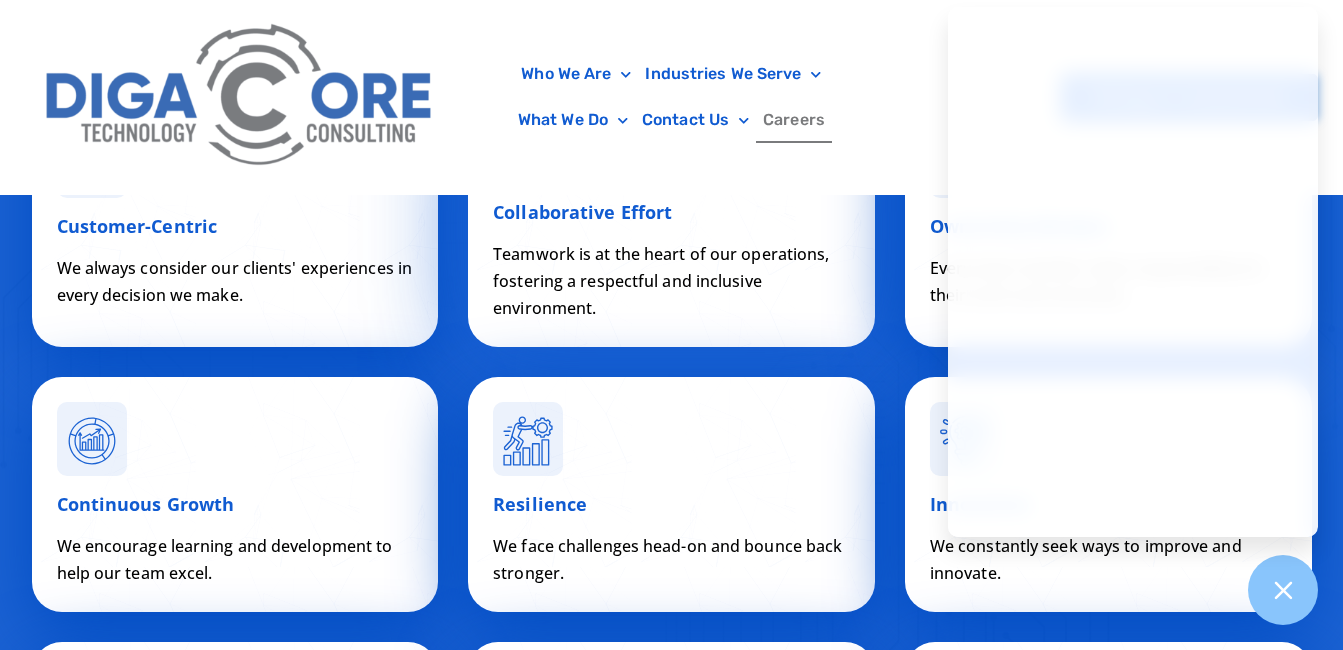 scroll, scrollTop: 6700, scrollLeft: 0, axis: vertical 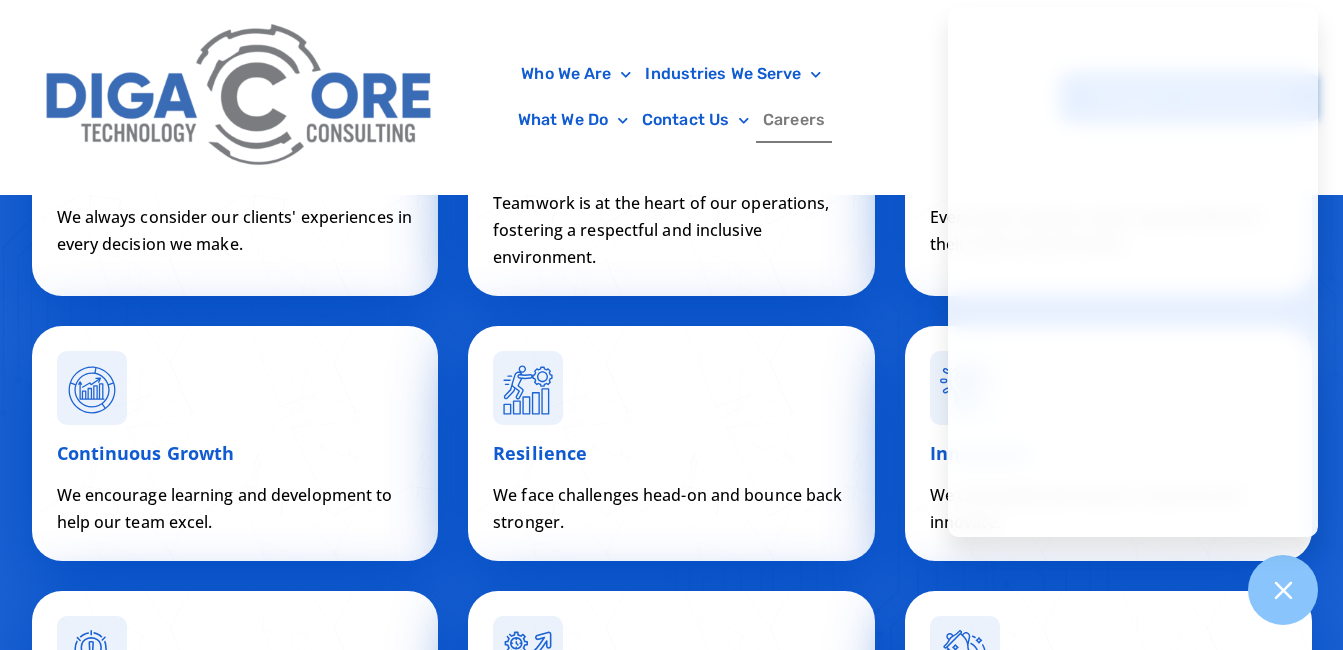 drag, startPoint x: 600, startPoint y: 546, endPoint x: 465, endPoint y: 370, distance: 221.81299 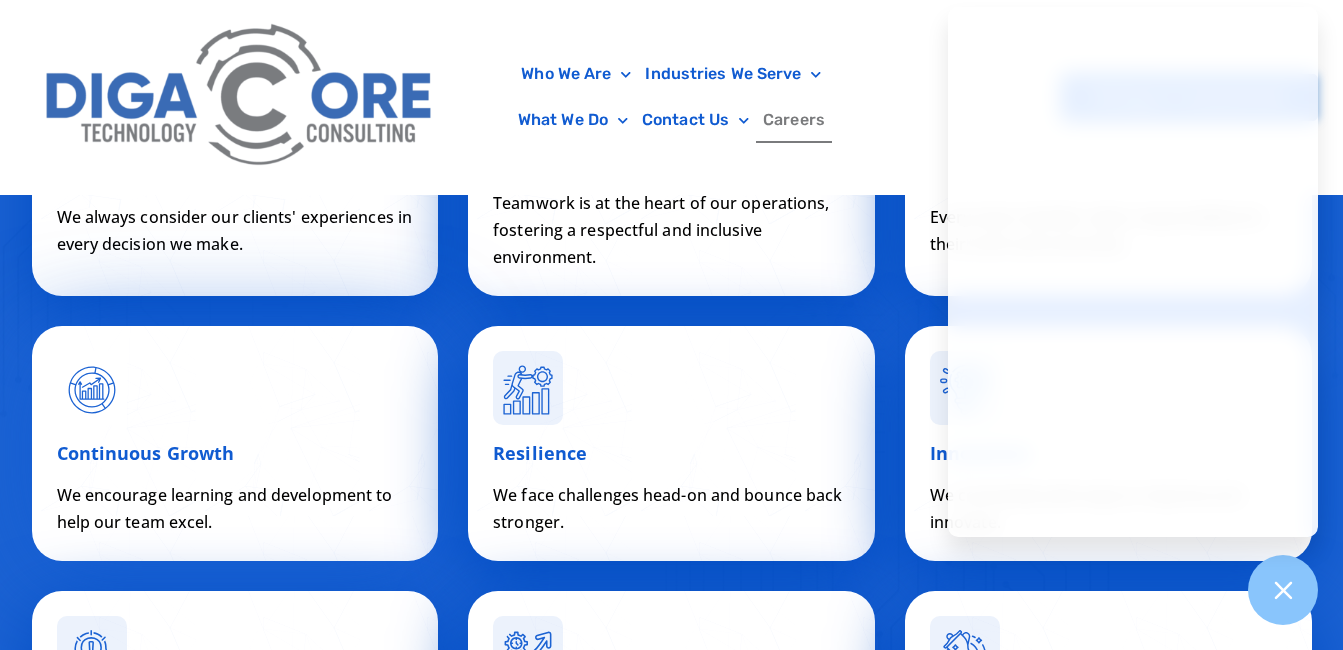 click on "We encourage learning and development to help our team excel." at bounding box center (235, 509) 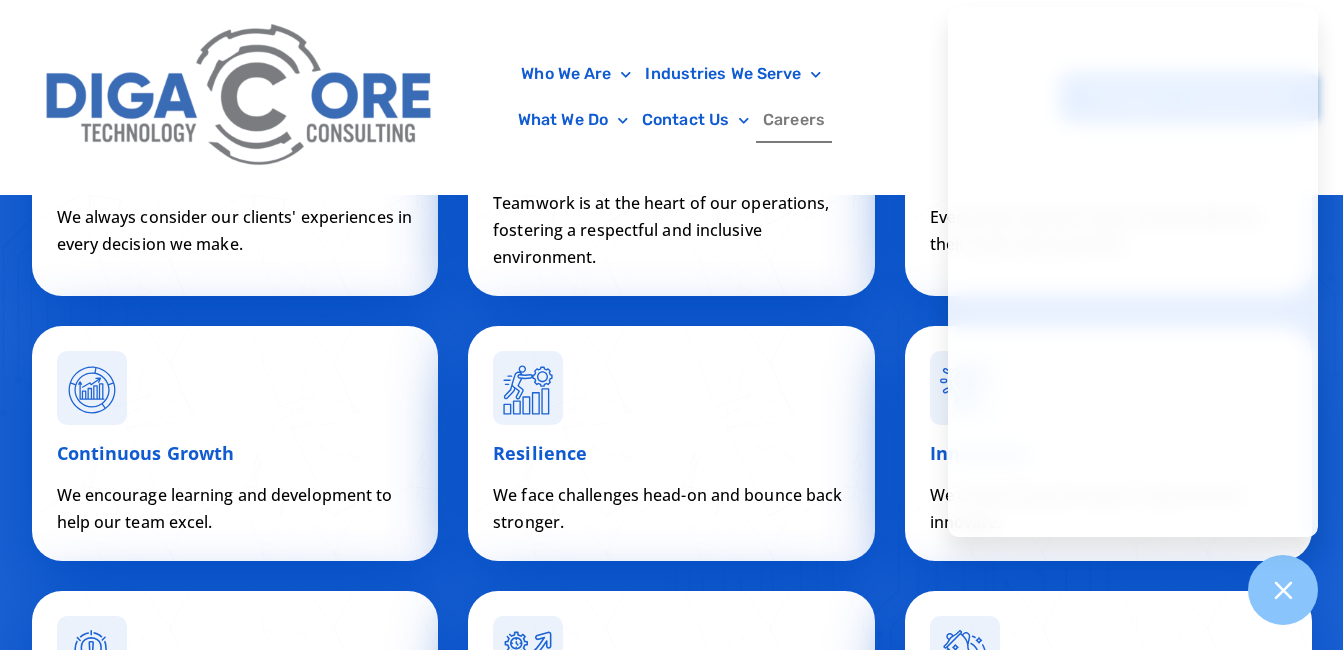 drag, startPoint x: 225, startPoint y: 545, endPoint x: -1, endPoint y: 391, distance: 273.48126 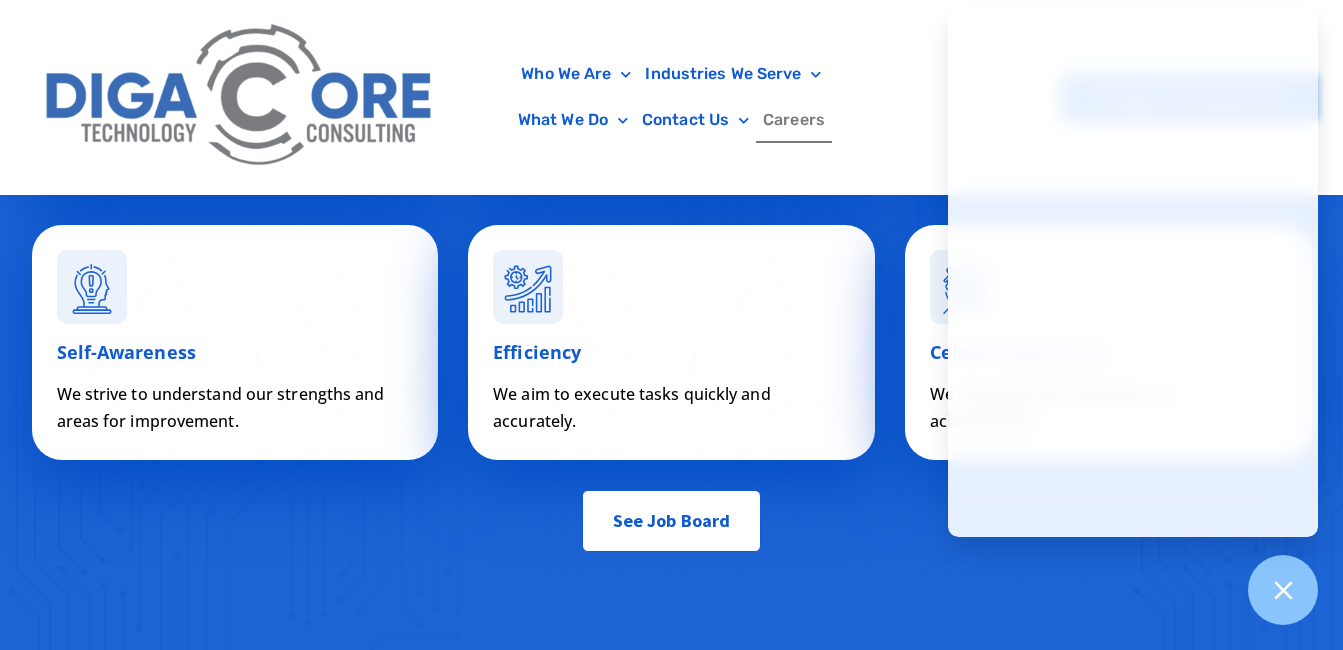 scroll, scrollTop: 7100, scrollLeft: 0, axis: vertical 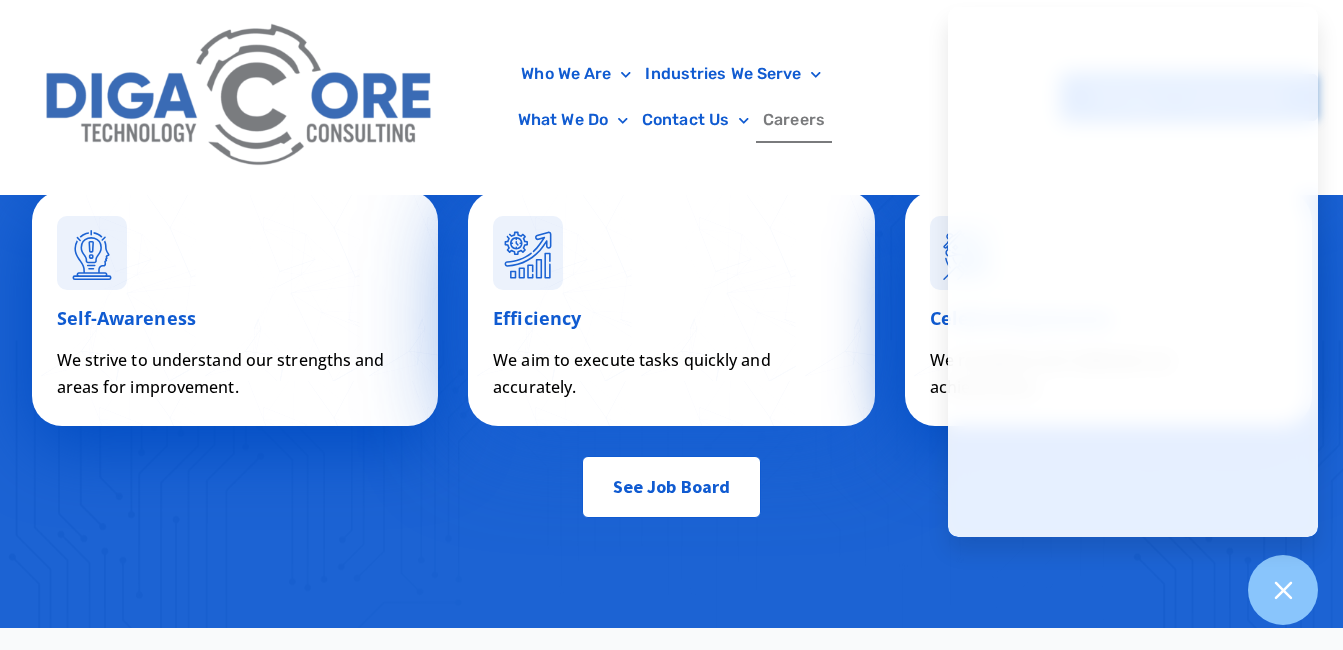 drag, startPoint x: 594, startPoint y: 401, endPoint x: 486, endPoint y: 270, distance: 169.77927 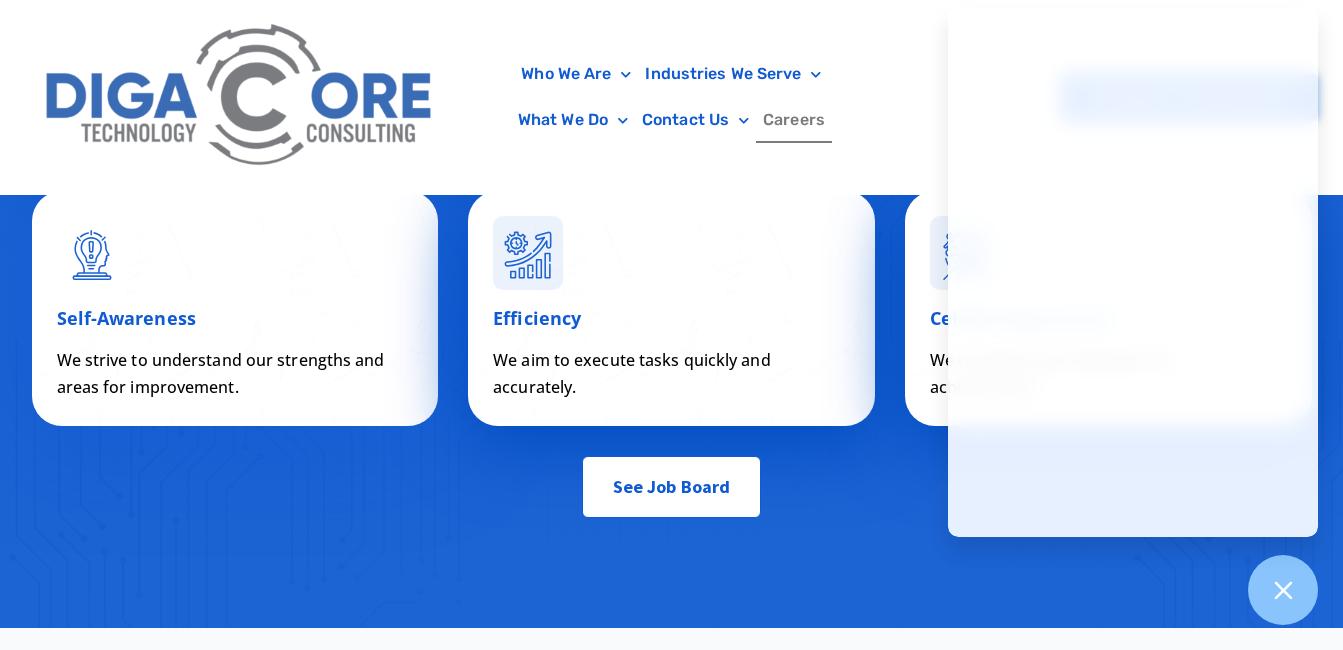 drag, startPoint x: 486, startPoint y: 270, endPoint x: 215, endPoint y: 398, distance: 299.7082 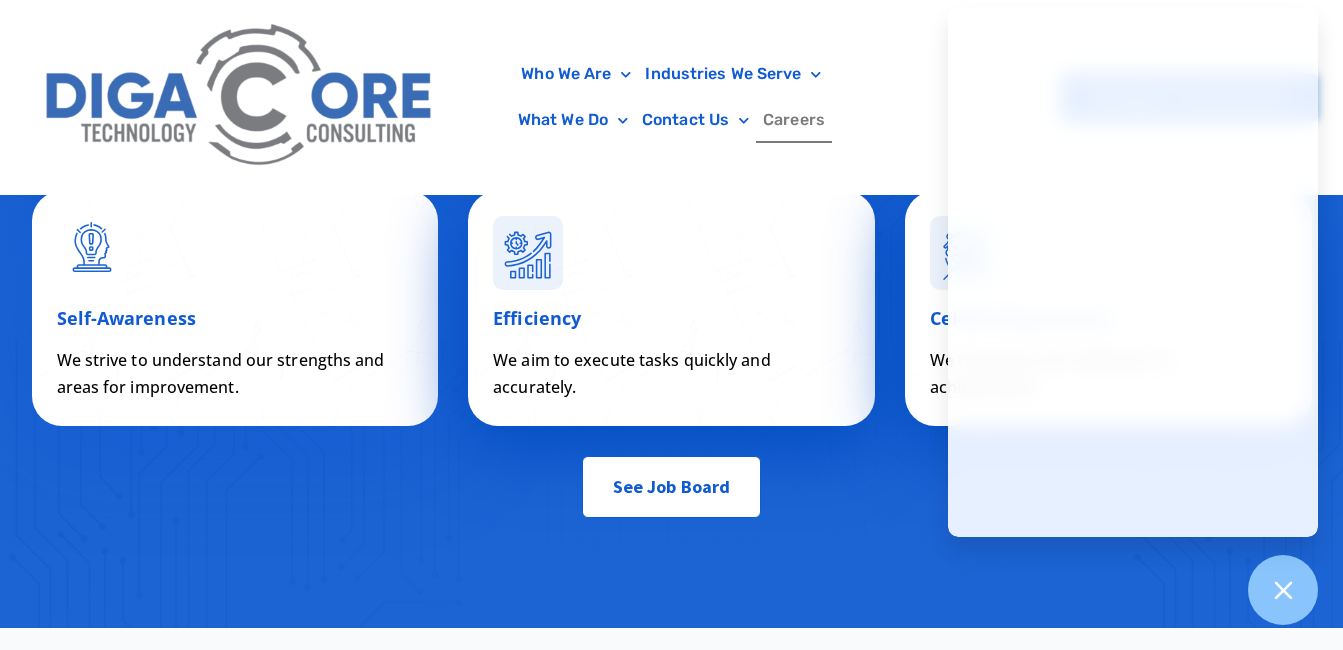 drag, startPoint x: 250, startPoint y: 418, endPoint x: 59, endPoint y: 254, distance: 251.7479 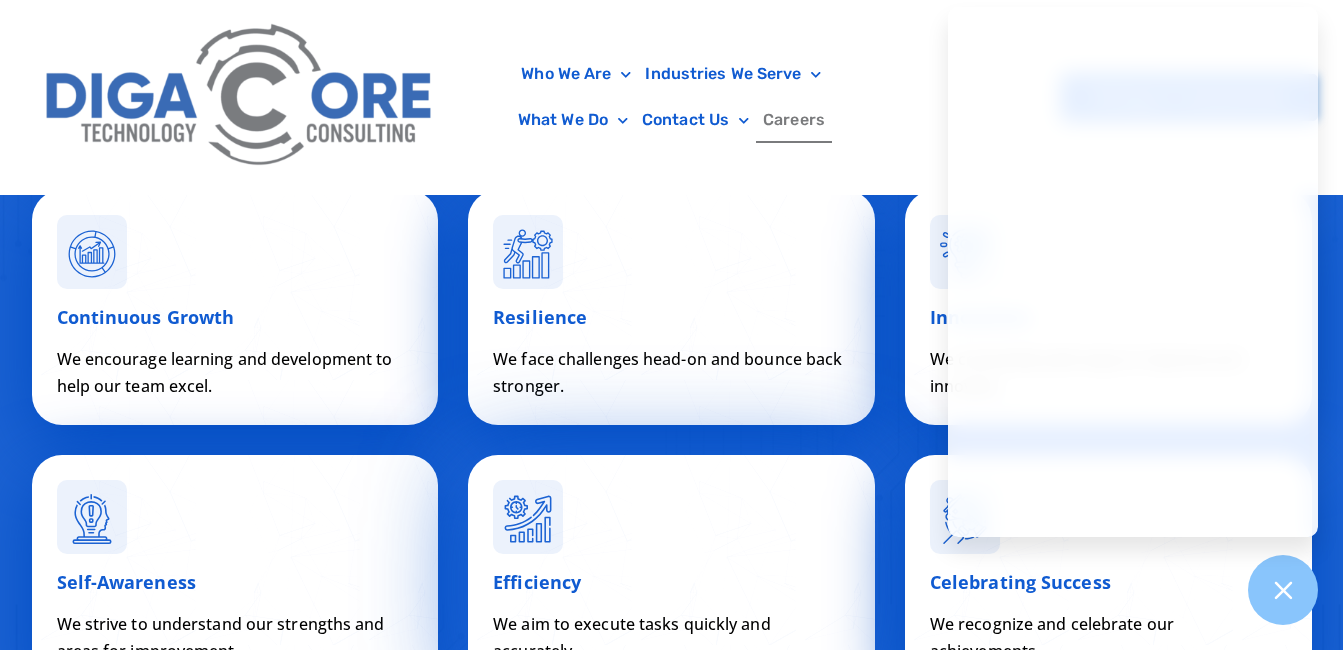 scroll, scrollTop: 6800, scrollLeft: 0, axis: vertical 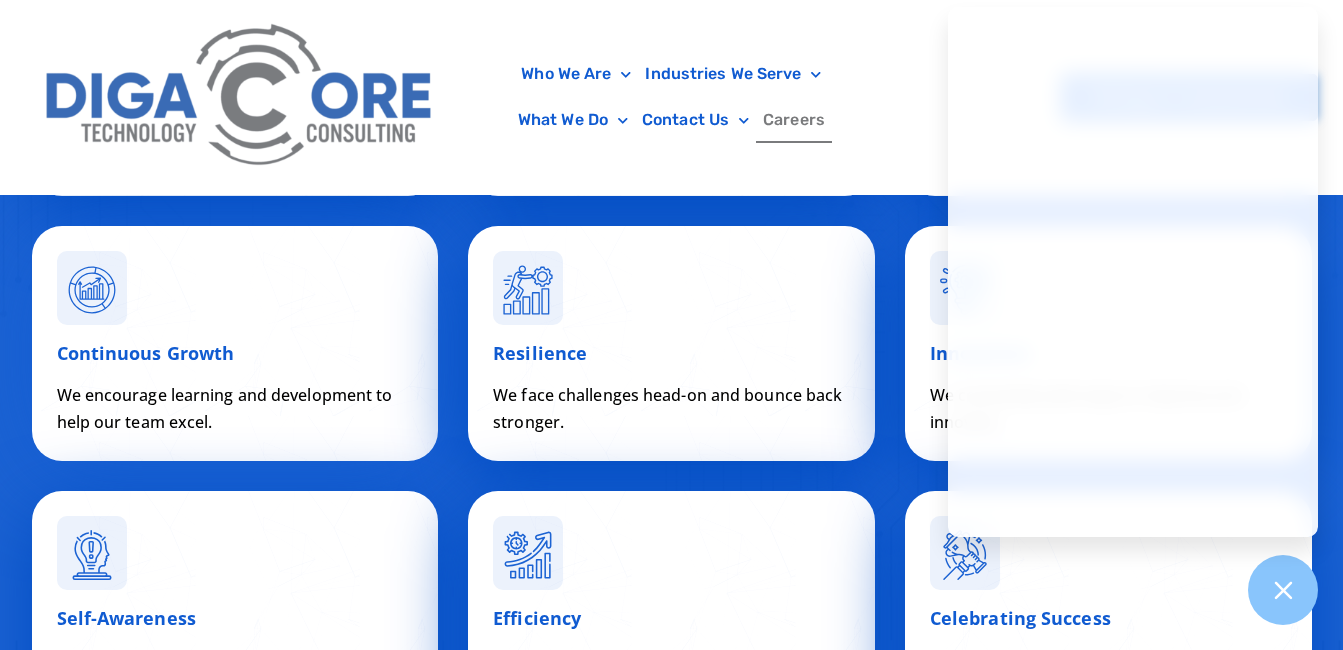 drag, startPoint x: 611, startPoint y: 444, endPoint x: 108, endPoint y: 260, distance: 535.5978 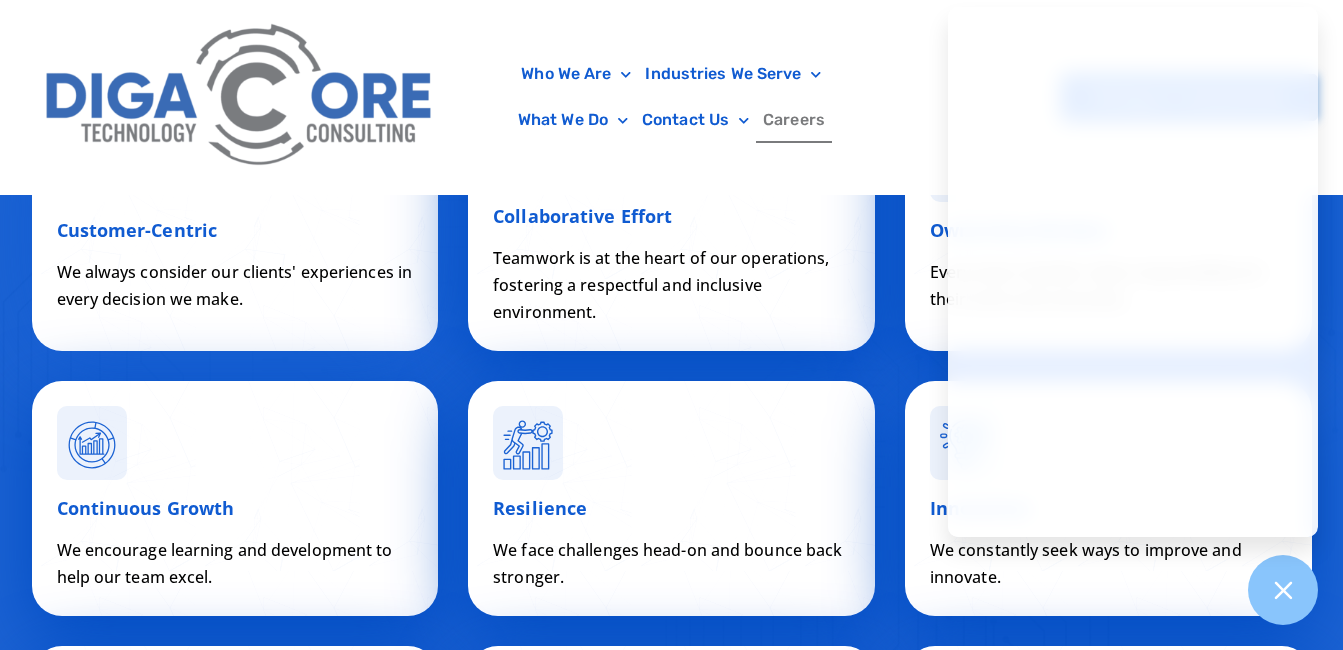 scroll, scrollTop: 6500, scrollLeft: 0, axis: vertical 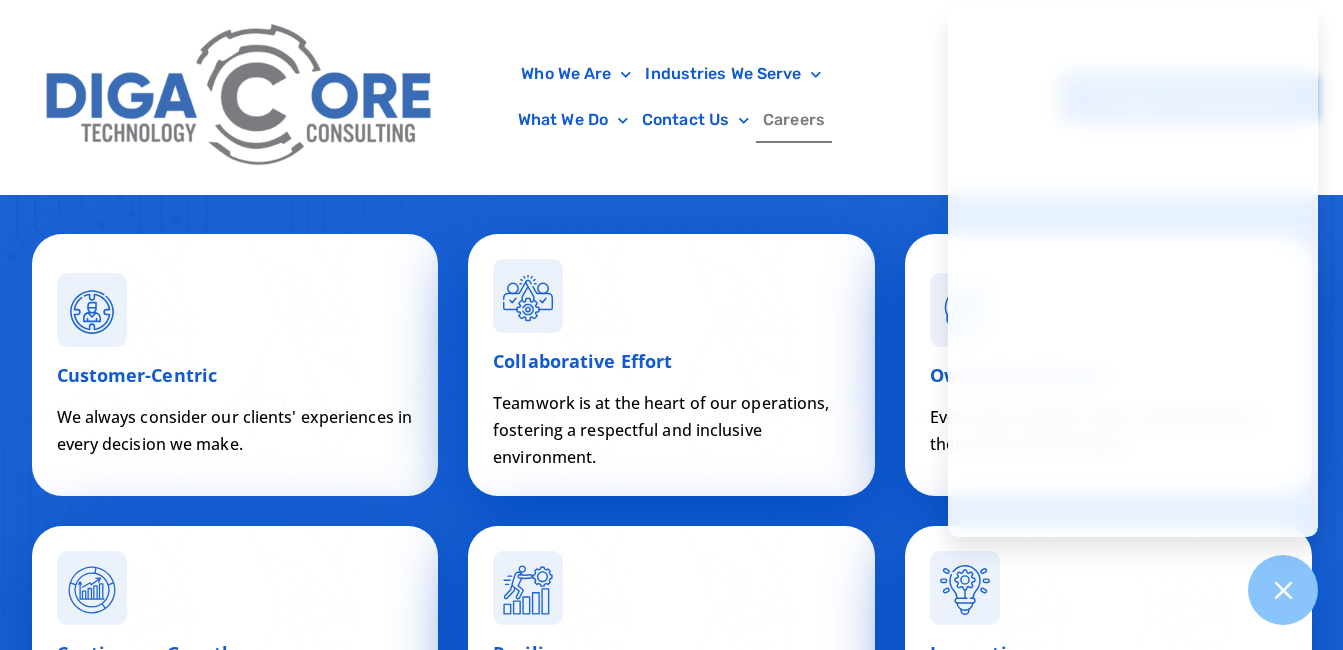 drag, startPoint x: 644, startPoint y: 484, endPoint x: 428, endPoint y: 272, distance: 302.6549 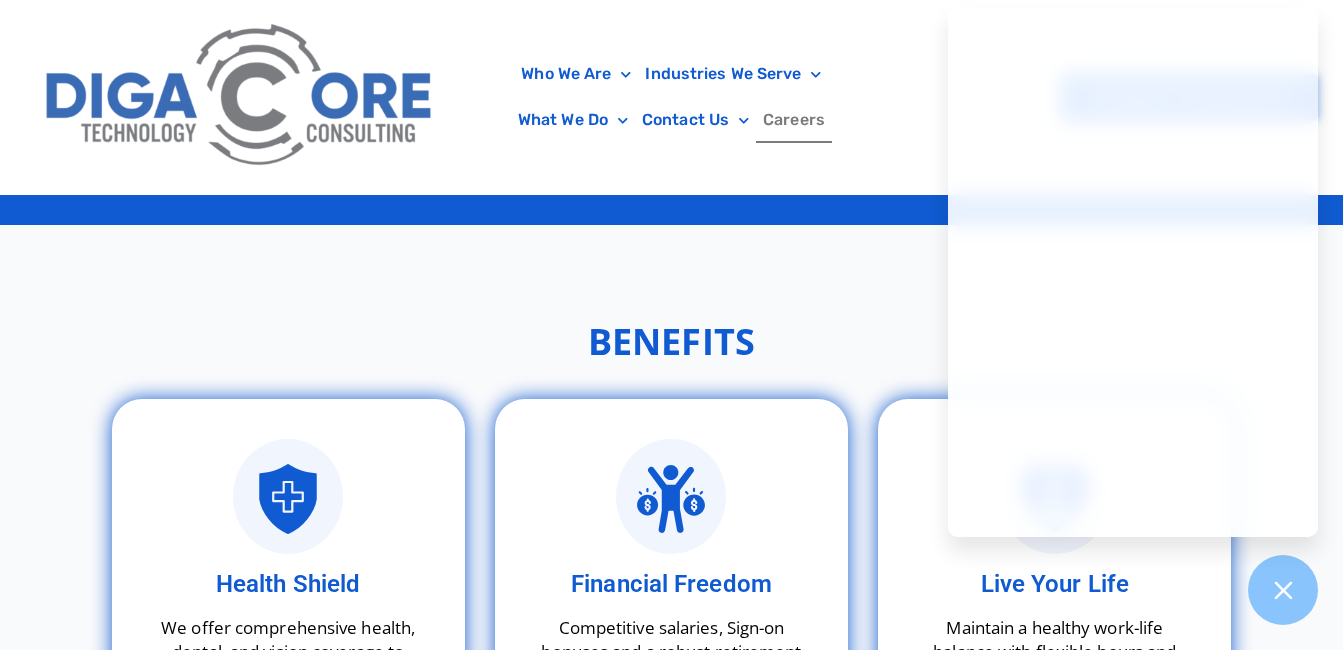 scroll, scrollTop: 5100, scrollLeft: 0, axis: vertical 